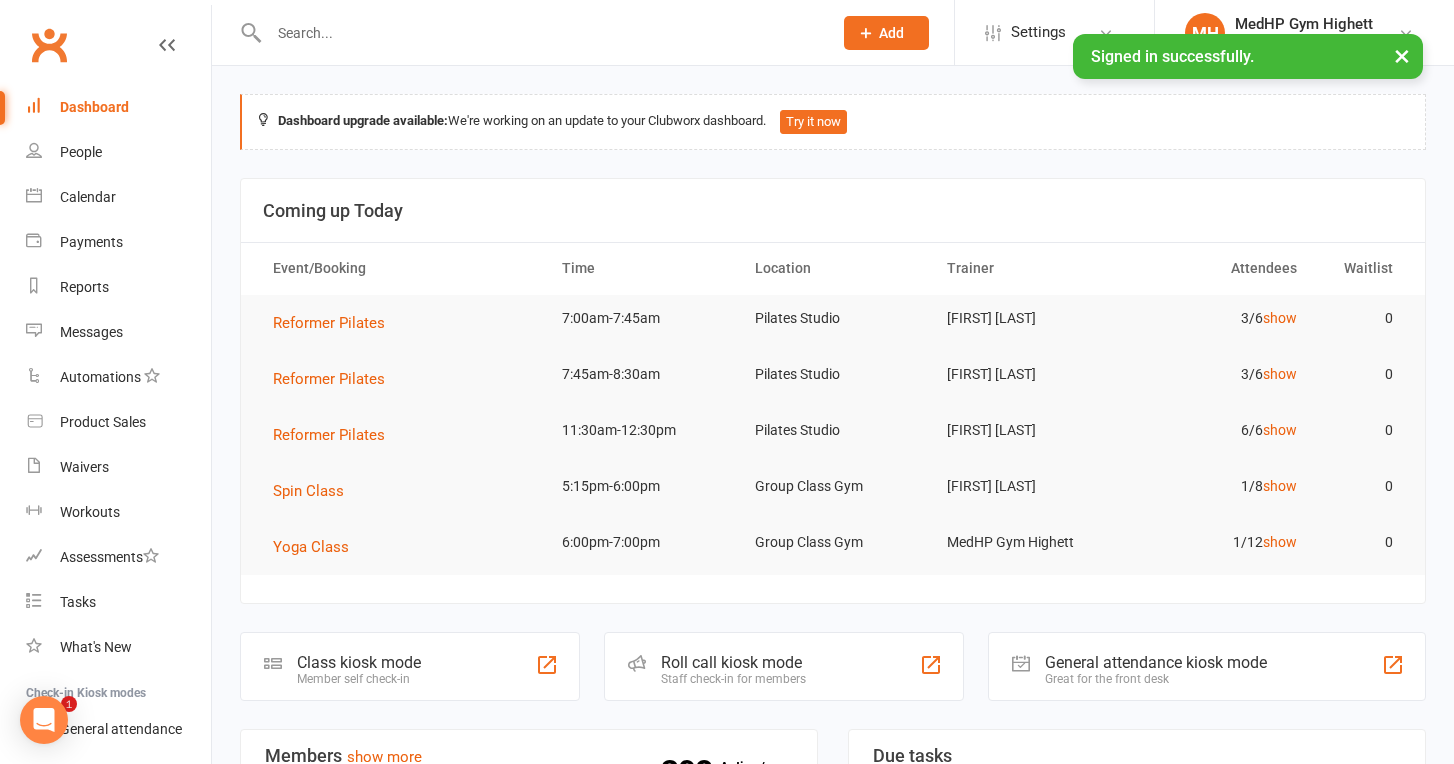 scroll, scrollTop: 0, scrollLeft: 0, axis: both 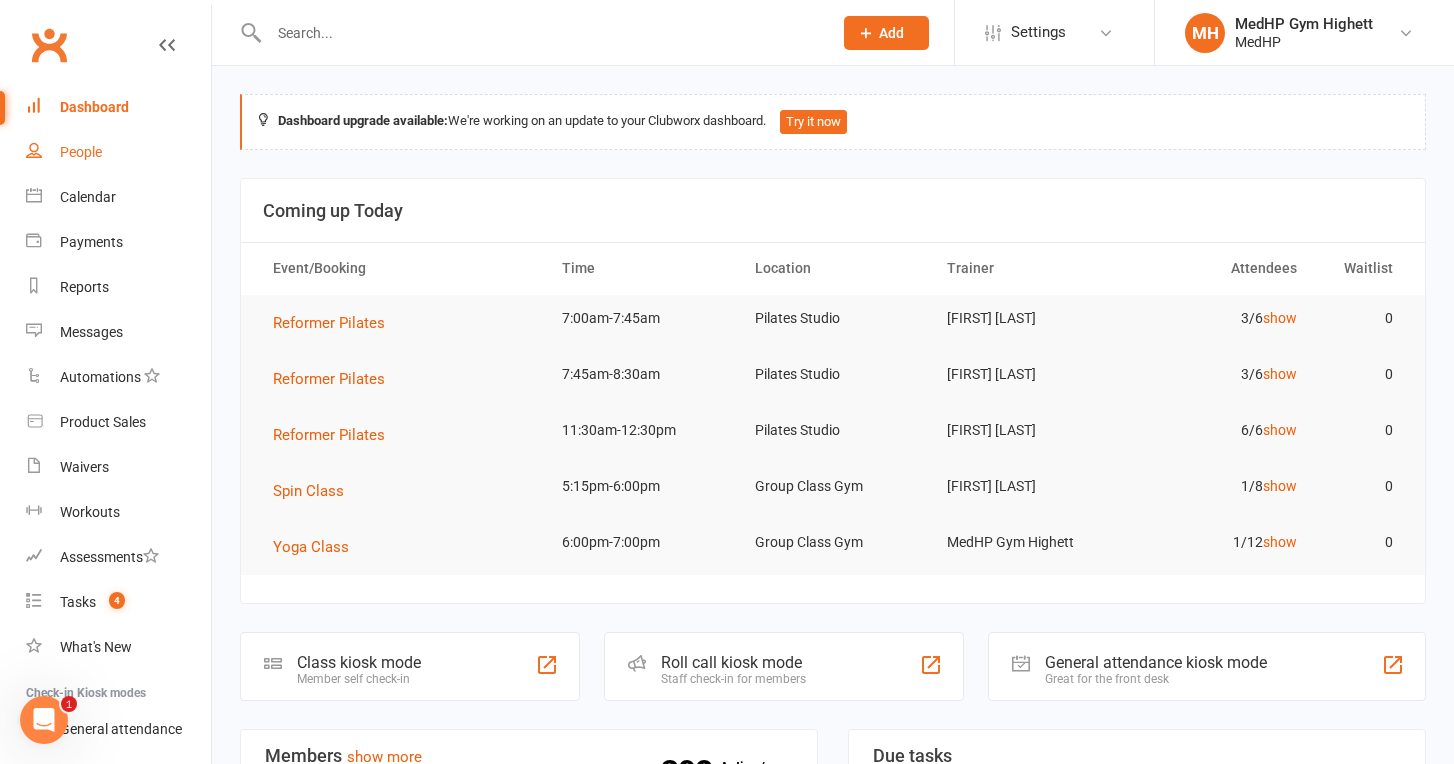 click on "People" at bounding box center [81, 152] 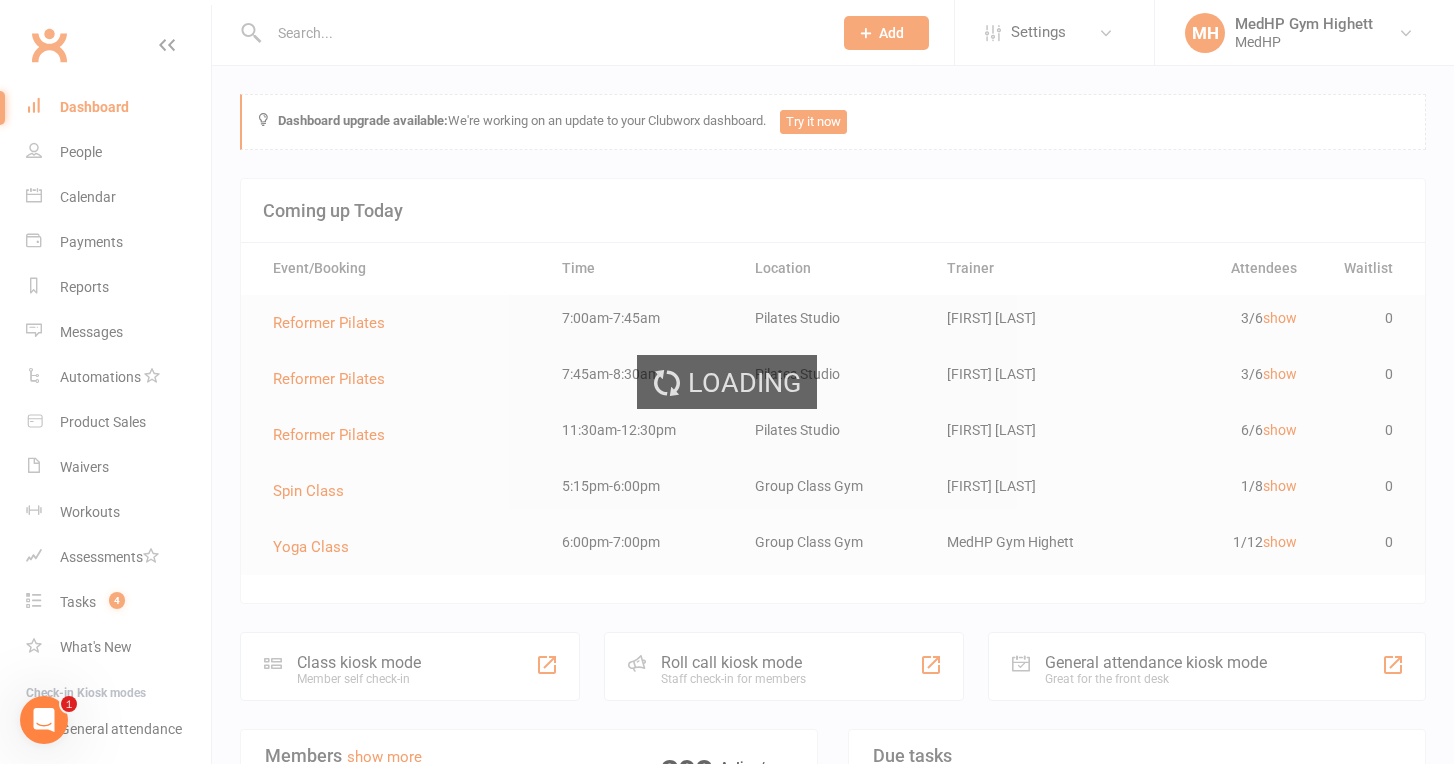 select on "100" 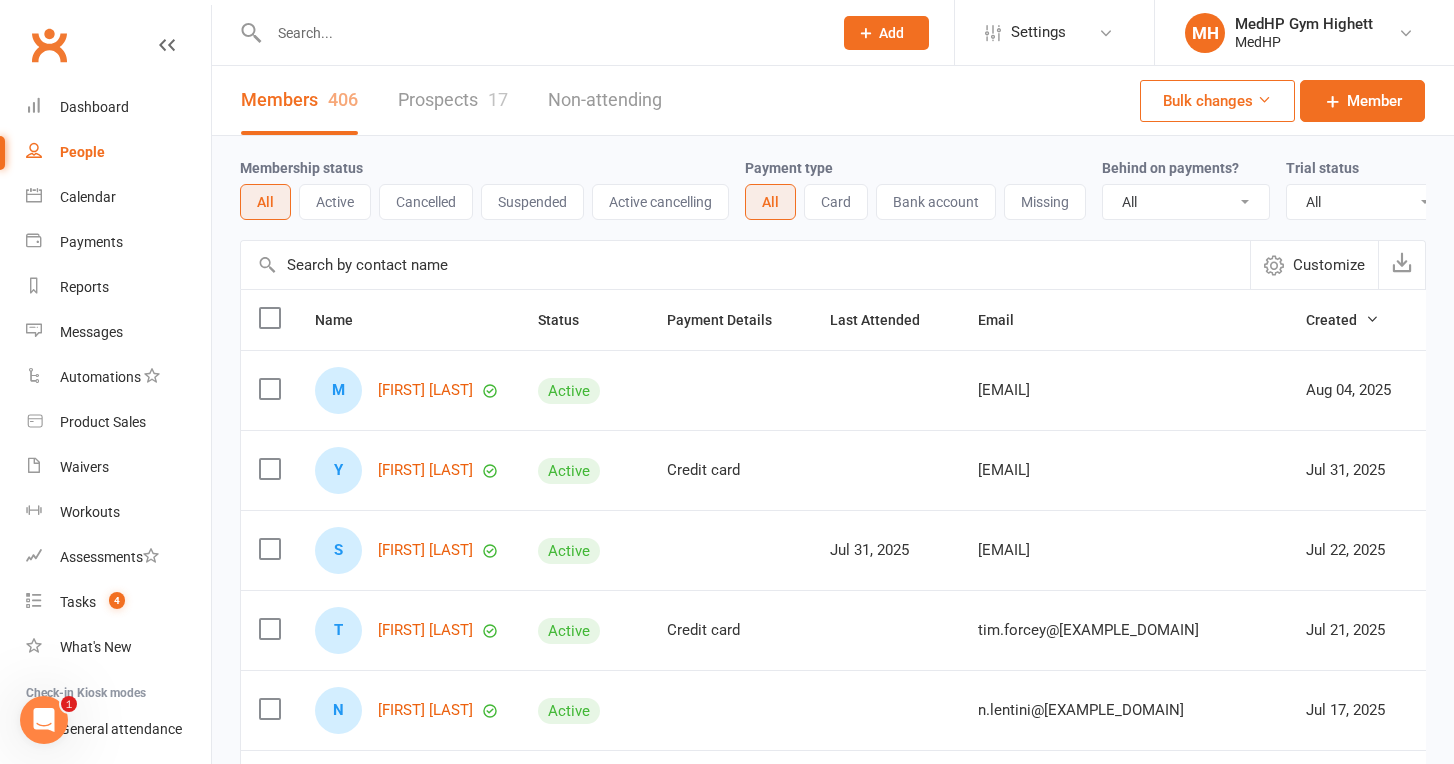 click at bounding box center [540, 33] 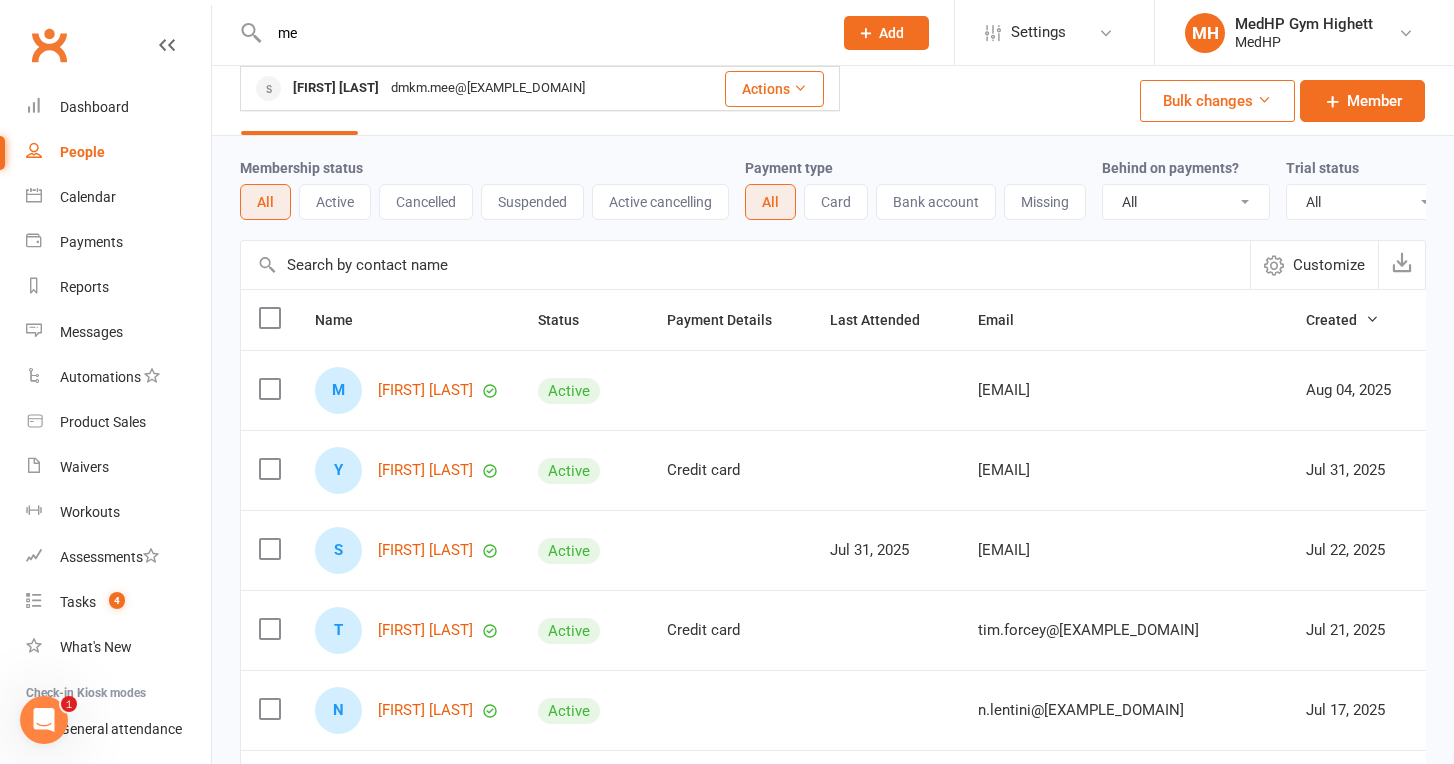 type on "m" 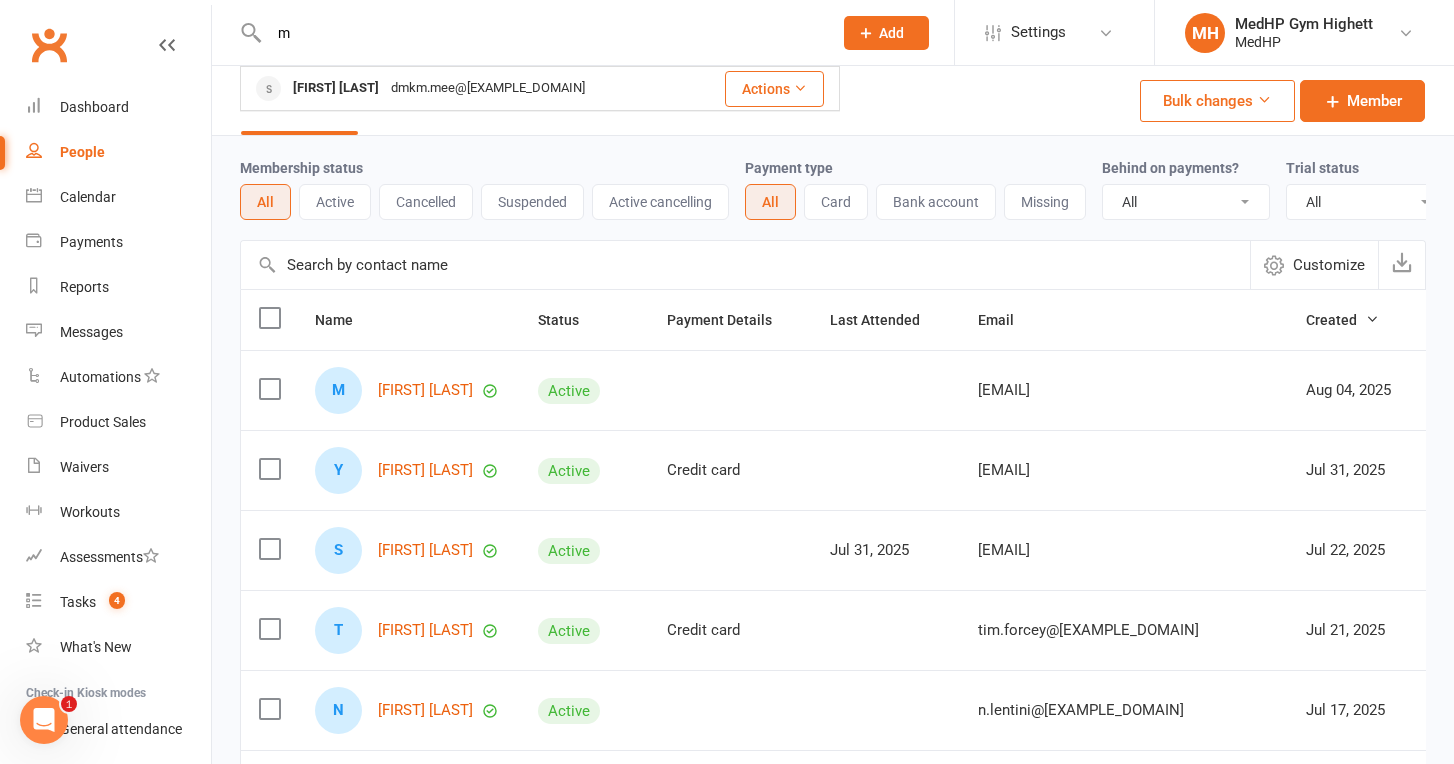 type 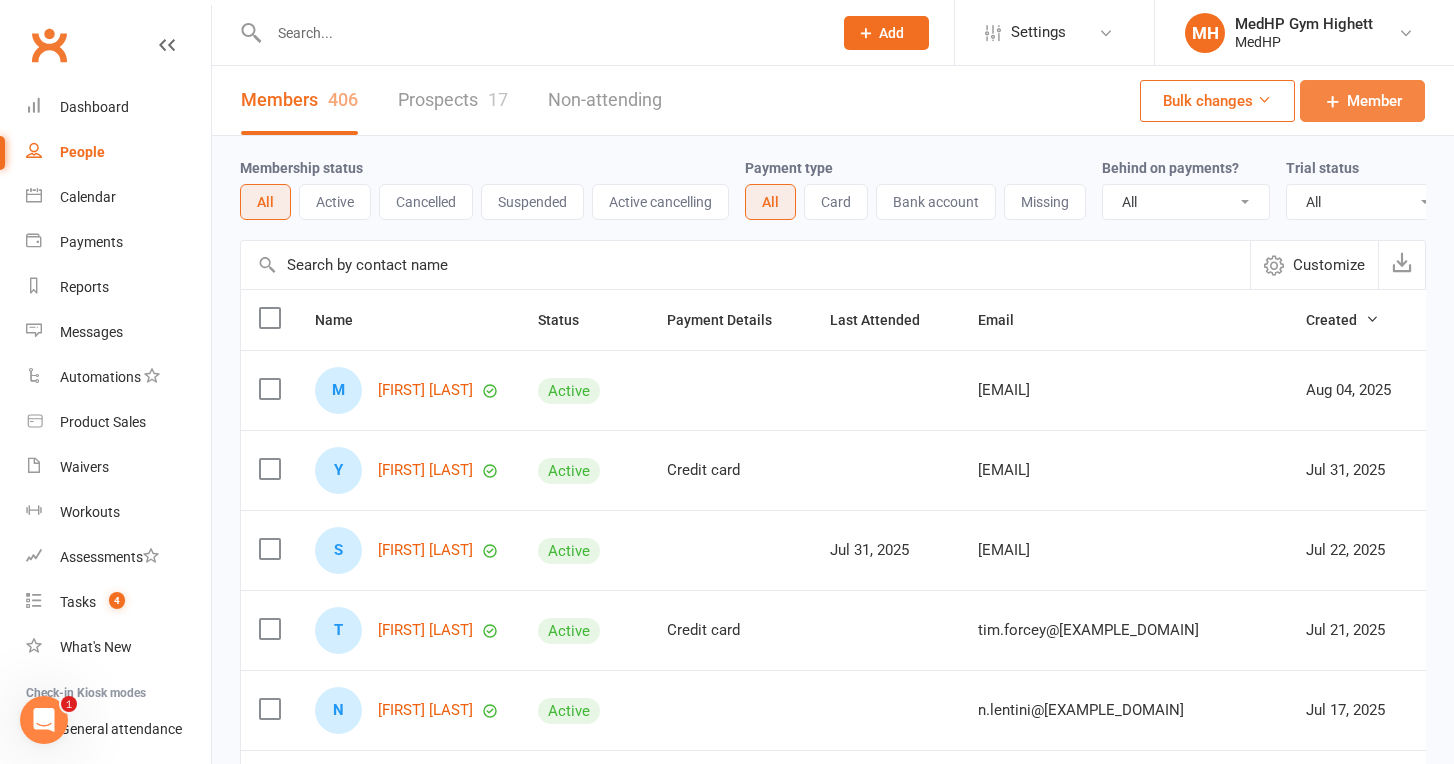 click on "Member" at bounding box center [1374, 101] 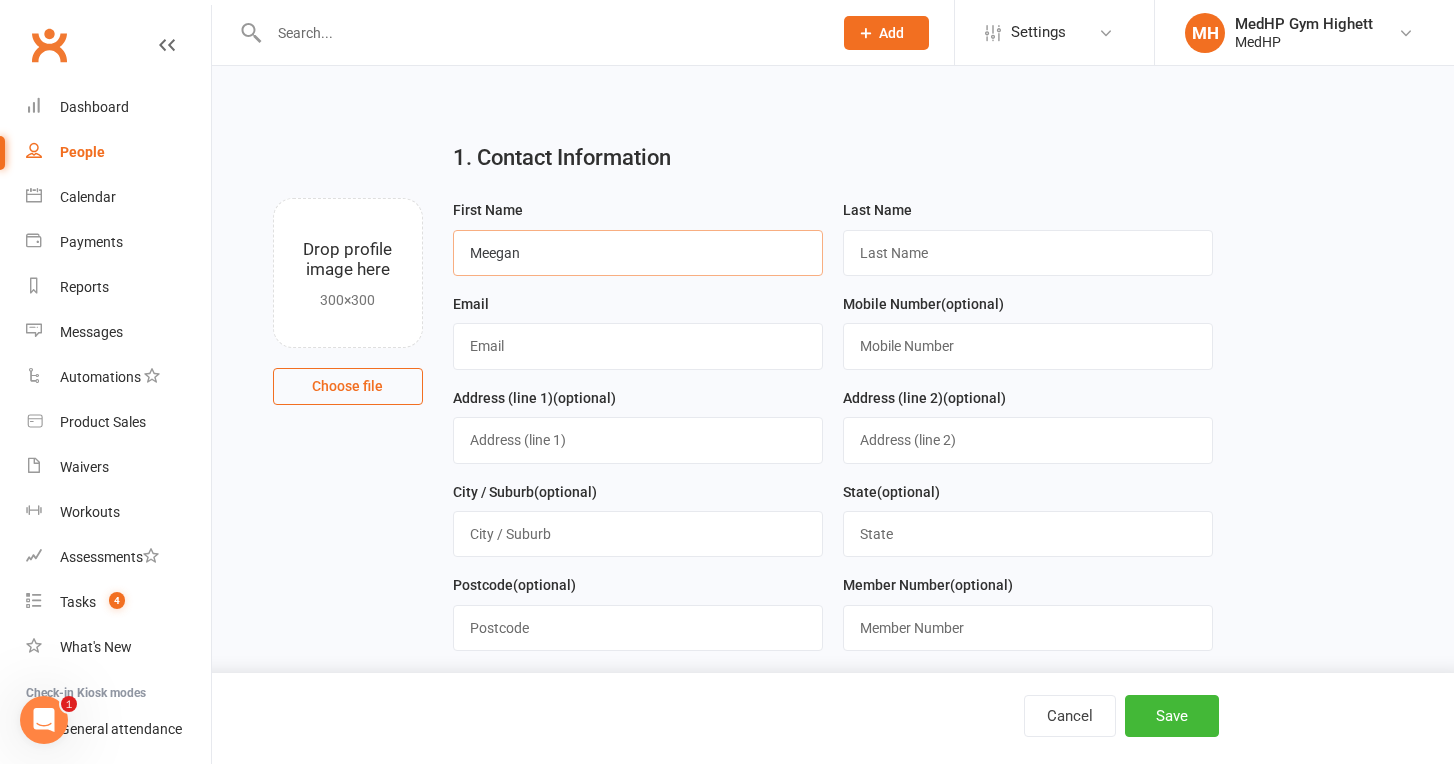 type on "Meegan" 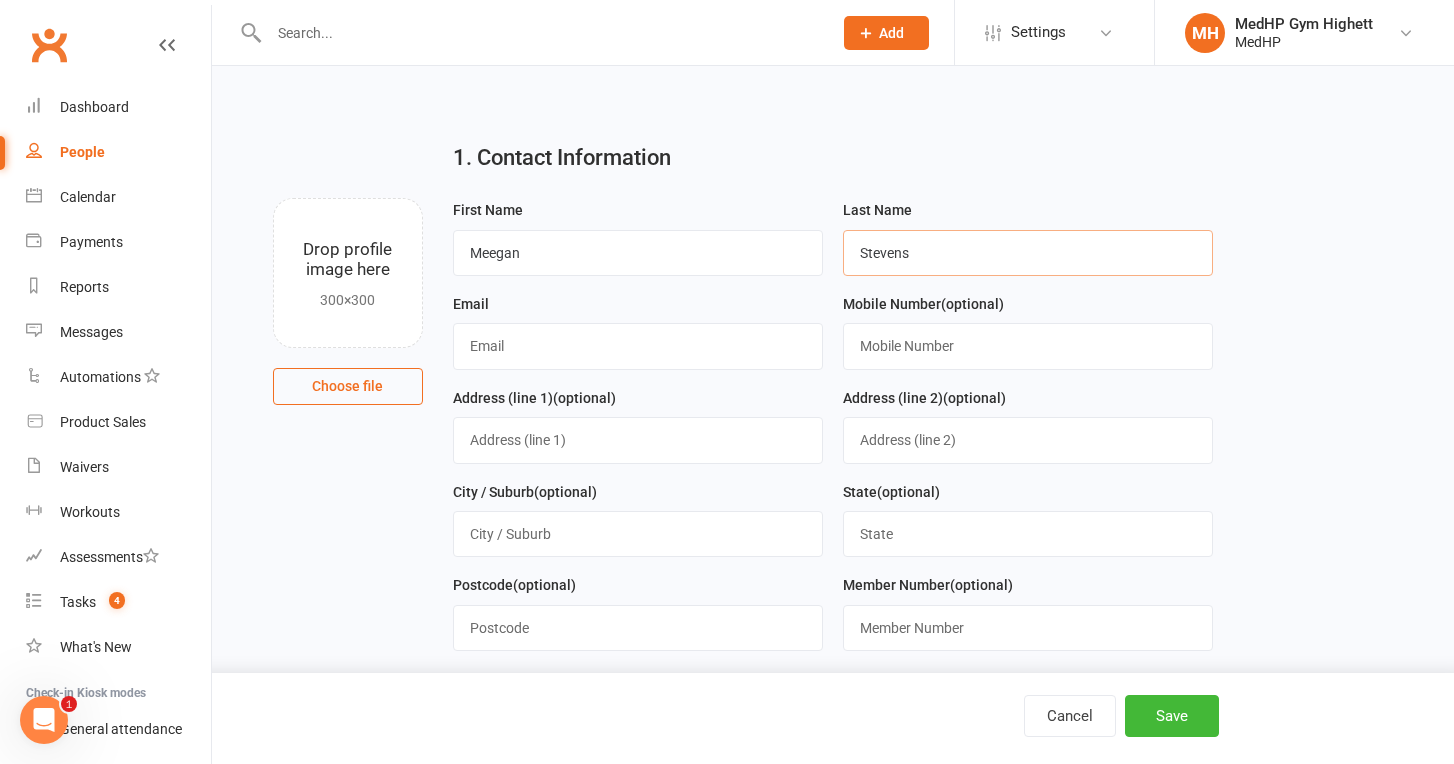 type on "Stevens" 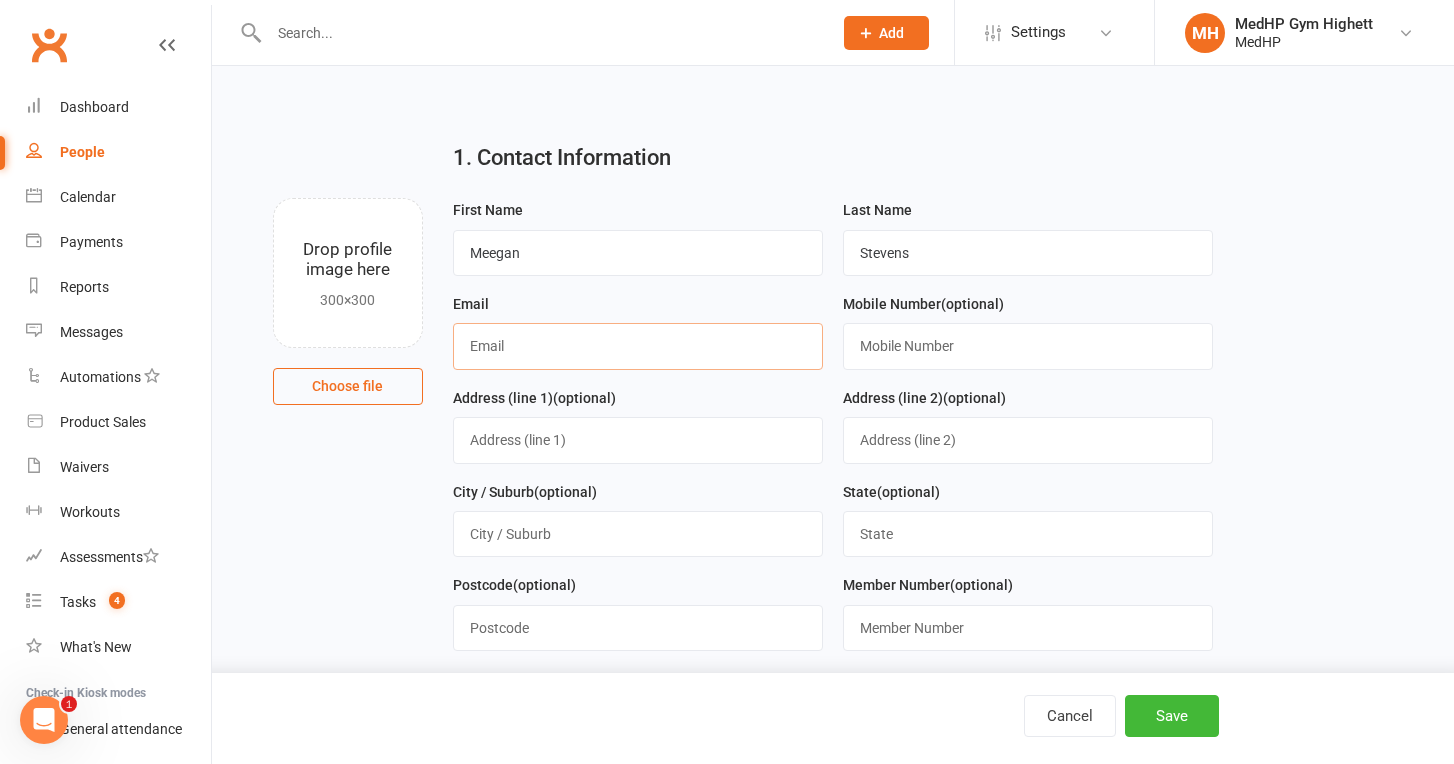 paste on "petermeegan@[EXAMPLE_DOMAIN]" 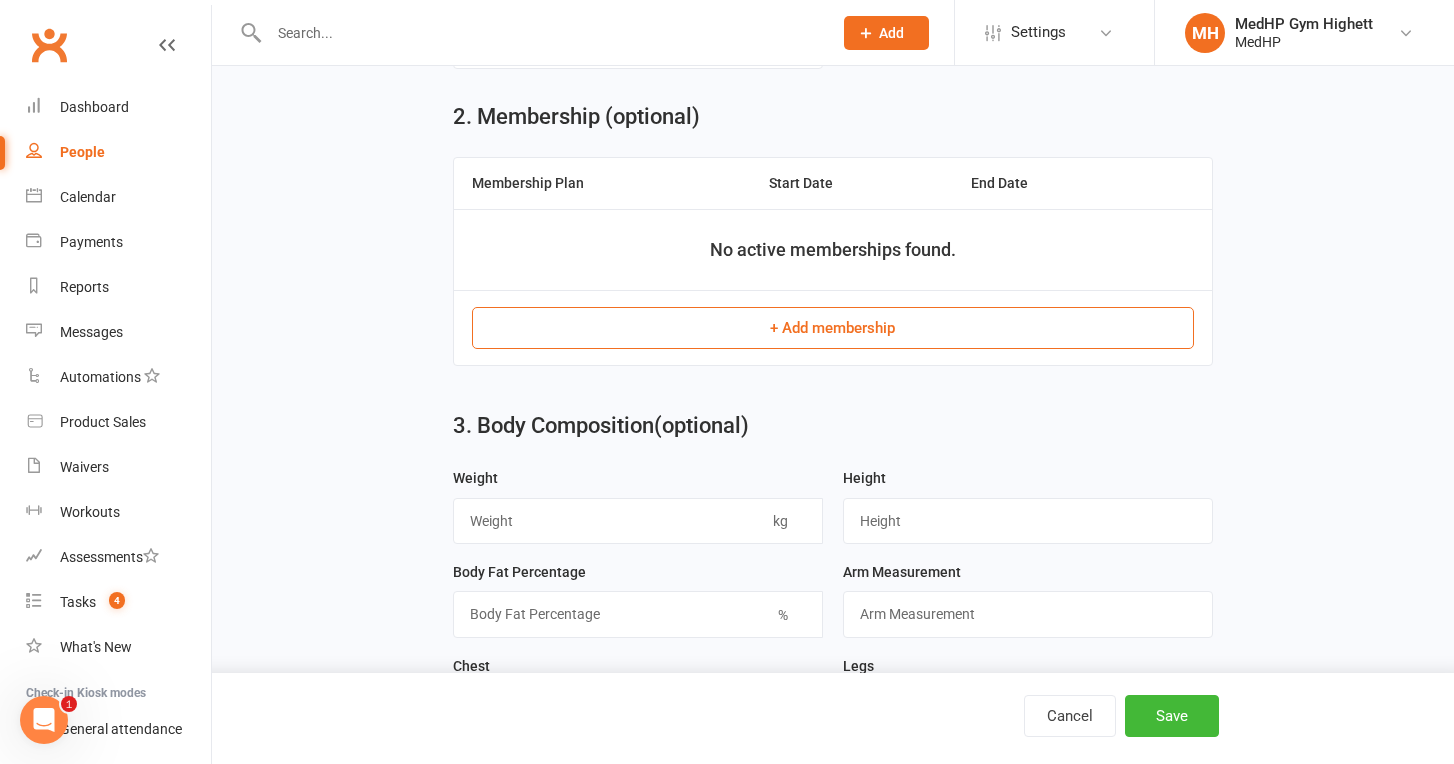scroll, scrollTop: 764, scrollLeft: 0, axis: vertical 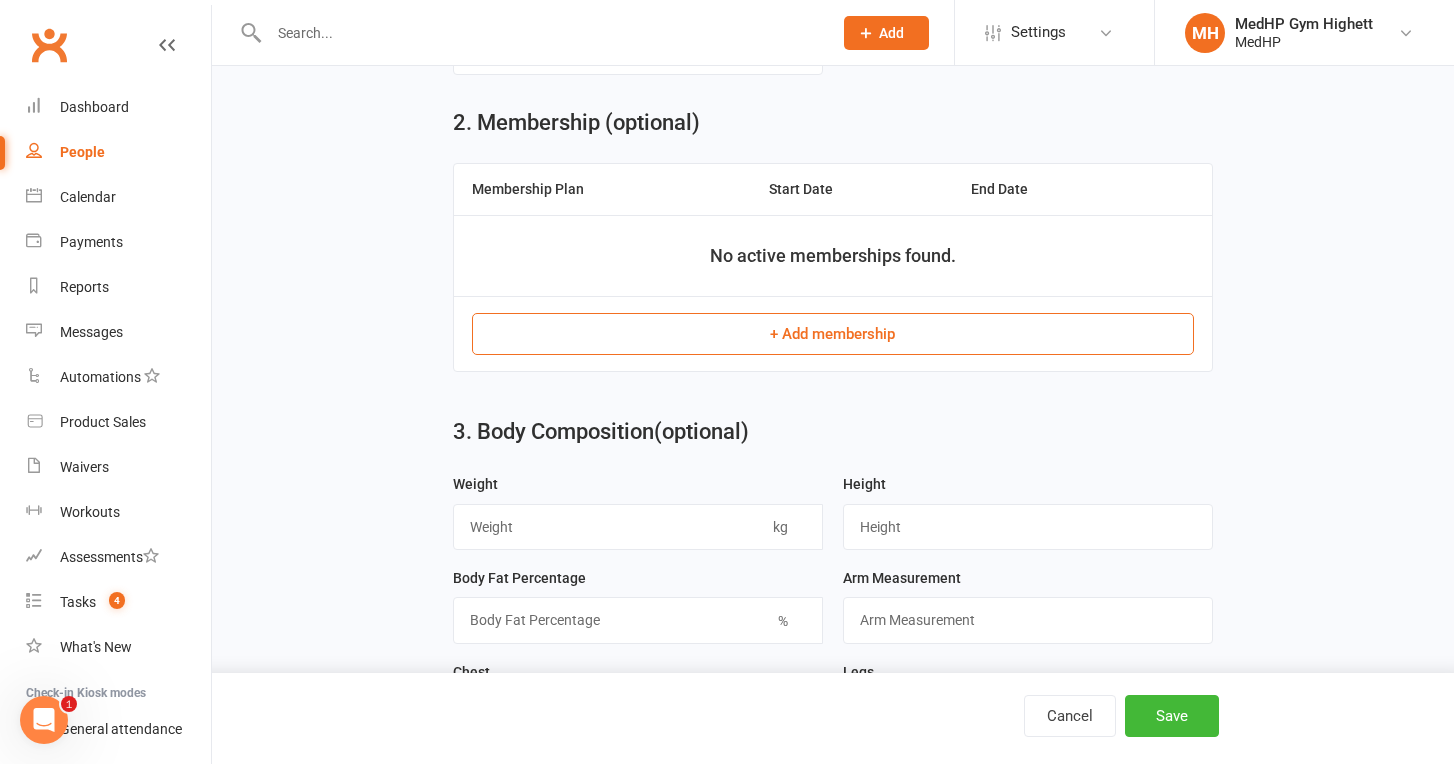type on "petermeegan@[EXAMPLE_DOMAIN]" 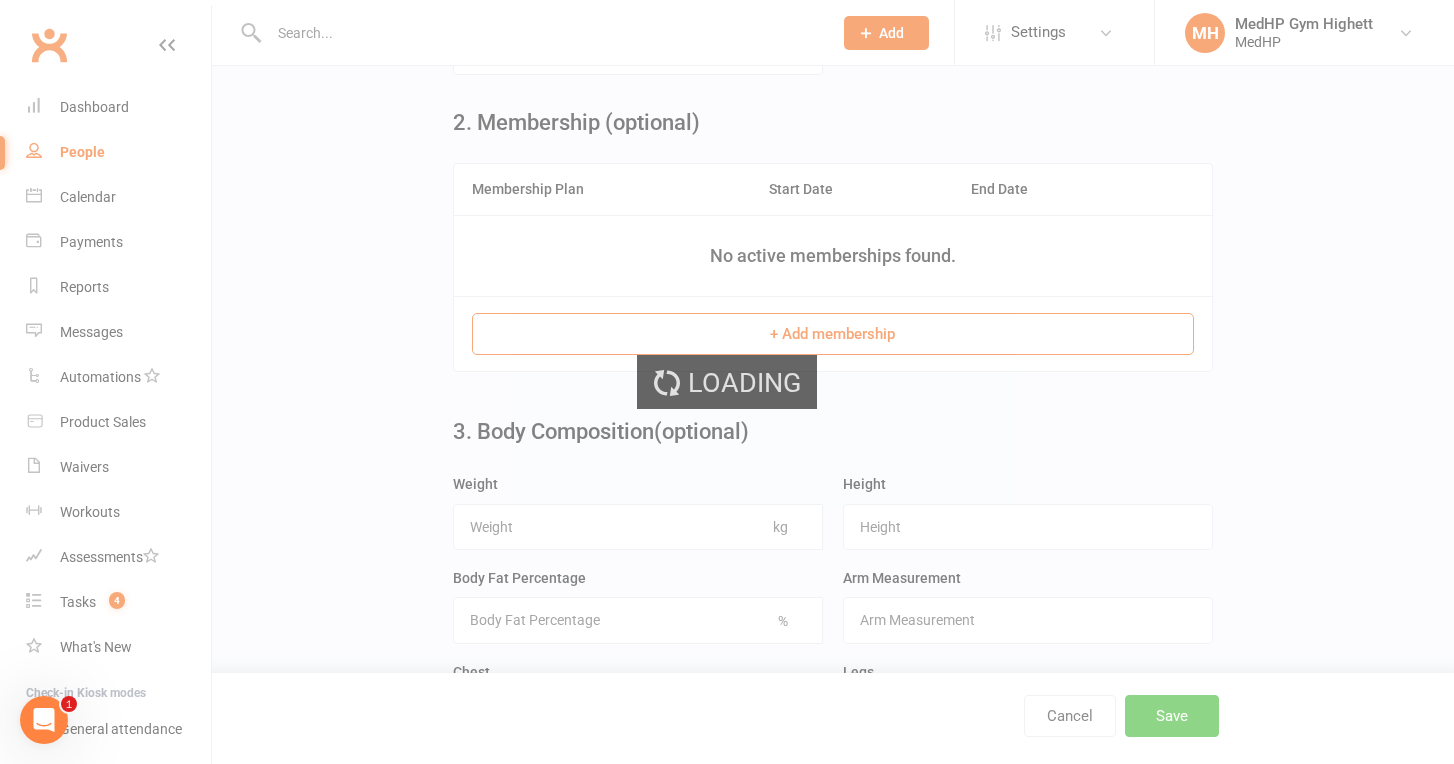 scroll, scrollTop: 0, scrollLeft: 0, axis: both 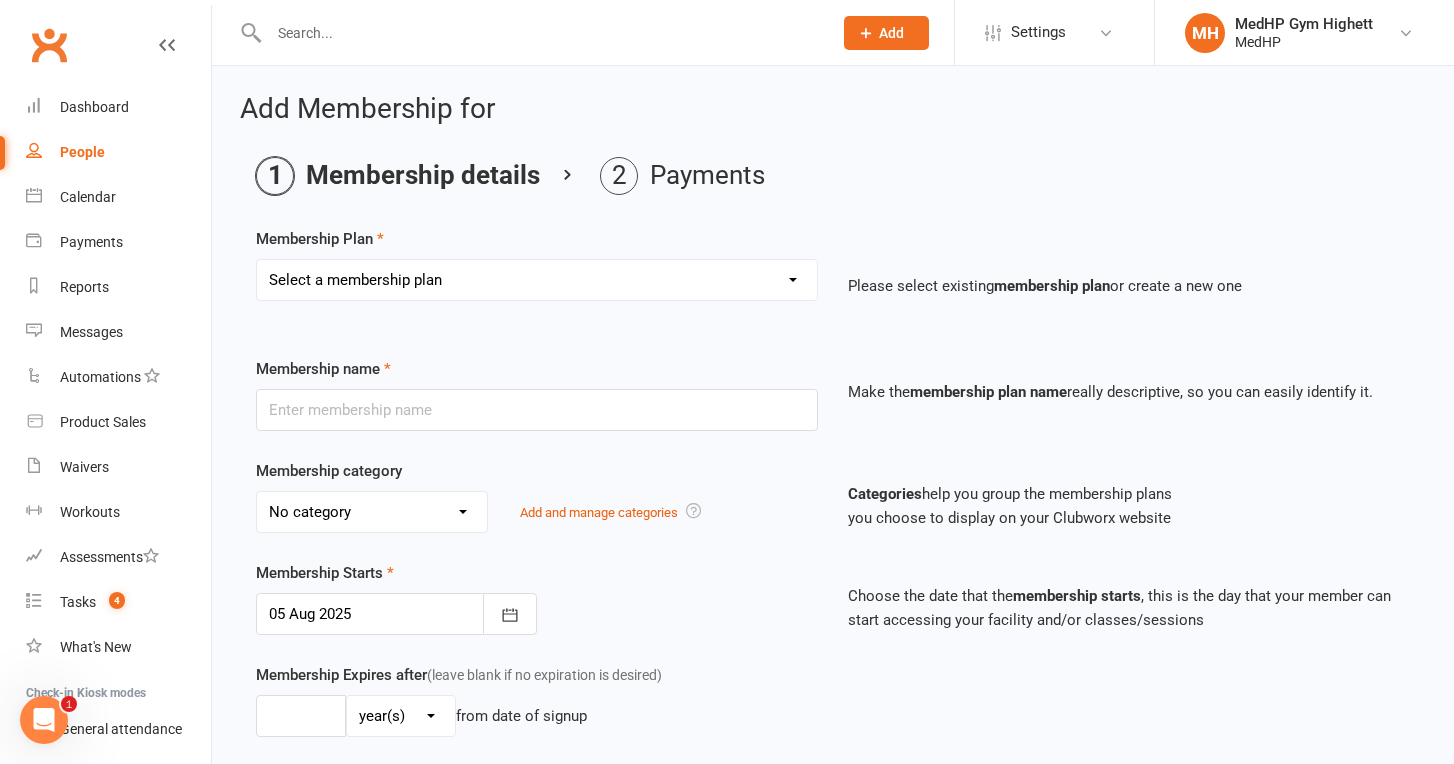 select on "1" 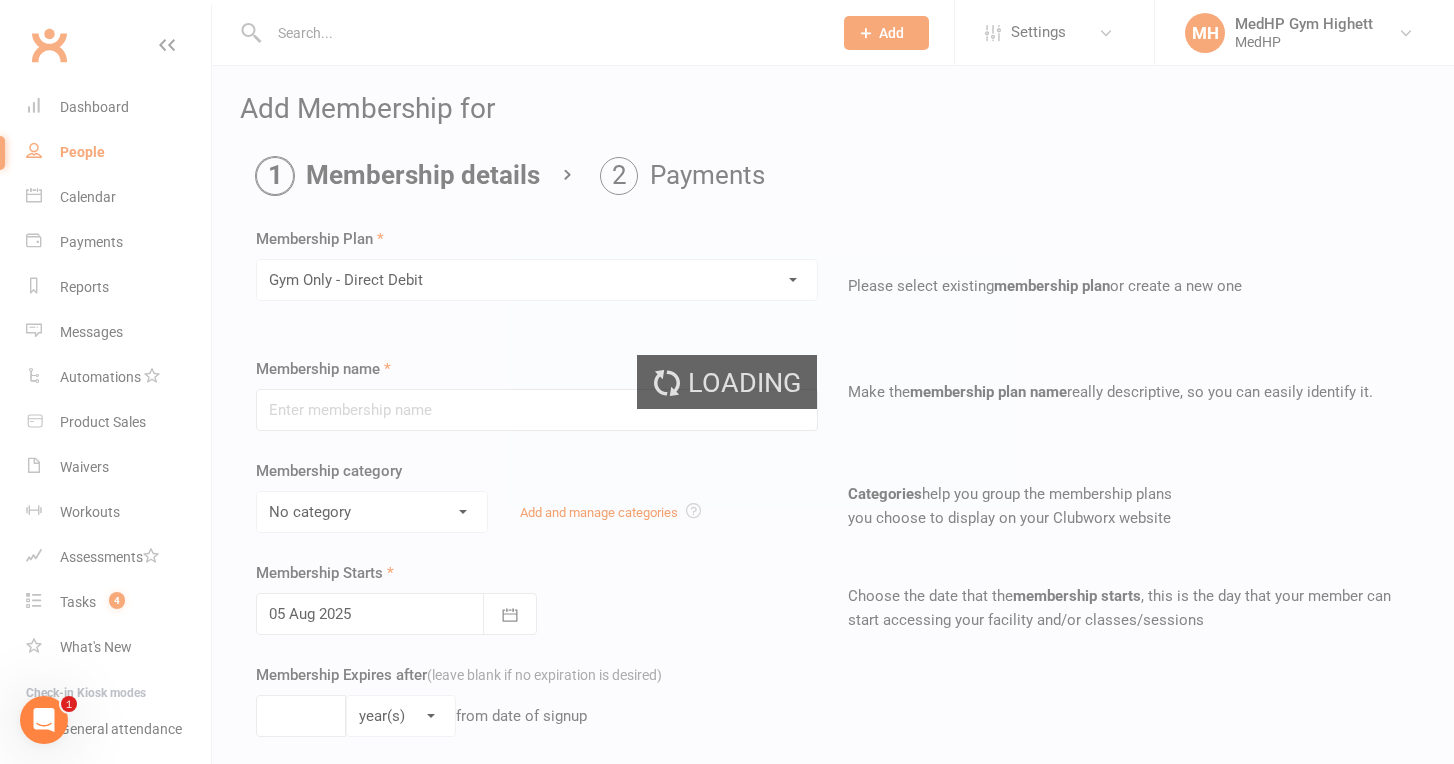 type on "Gym Only - Direct Debit" 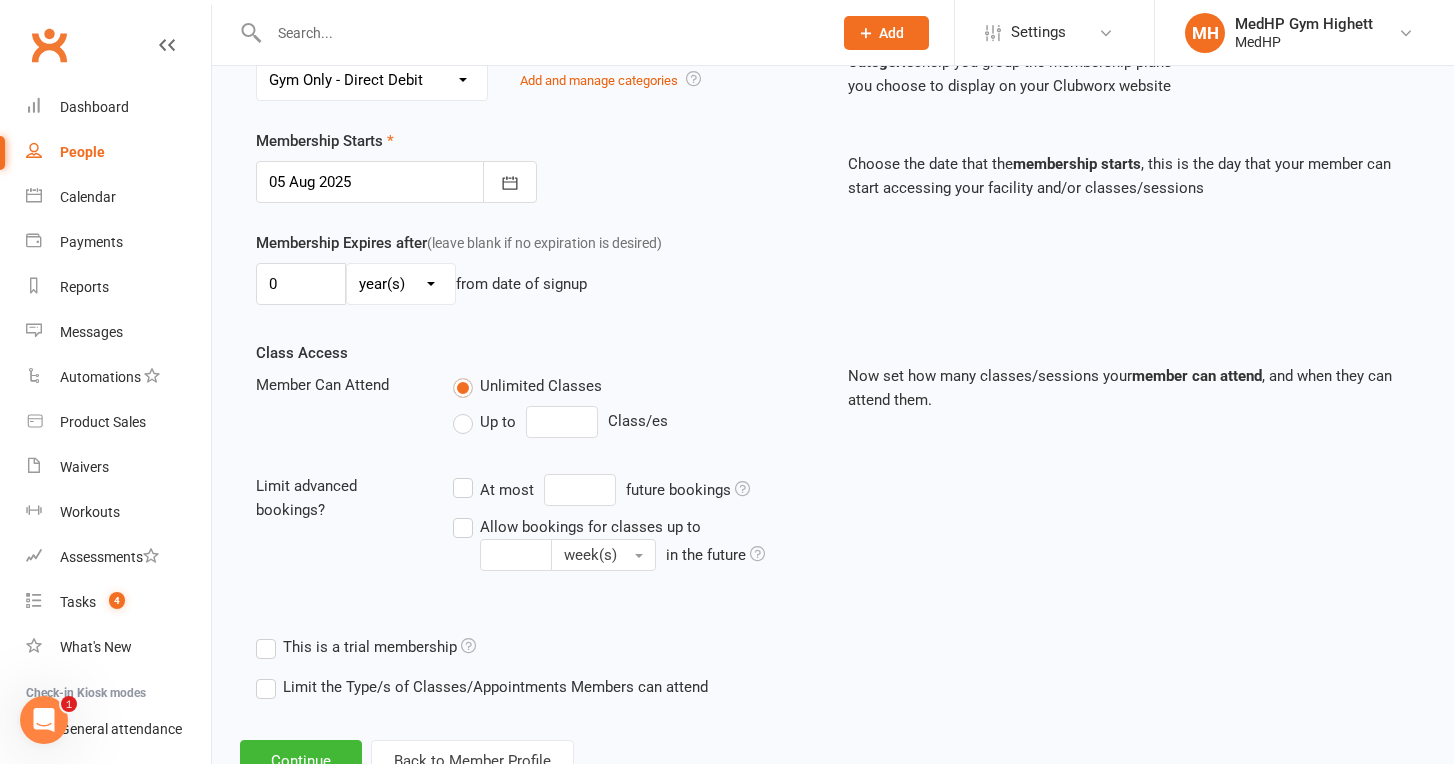 scroll, scrollTop: 434, scrollLeft: 0, axis: vertical 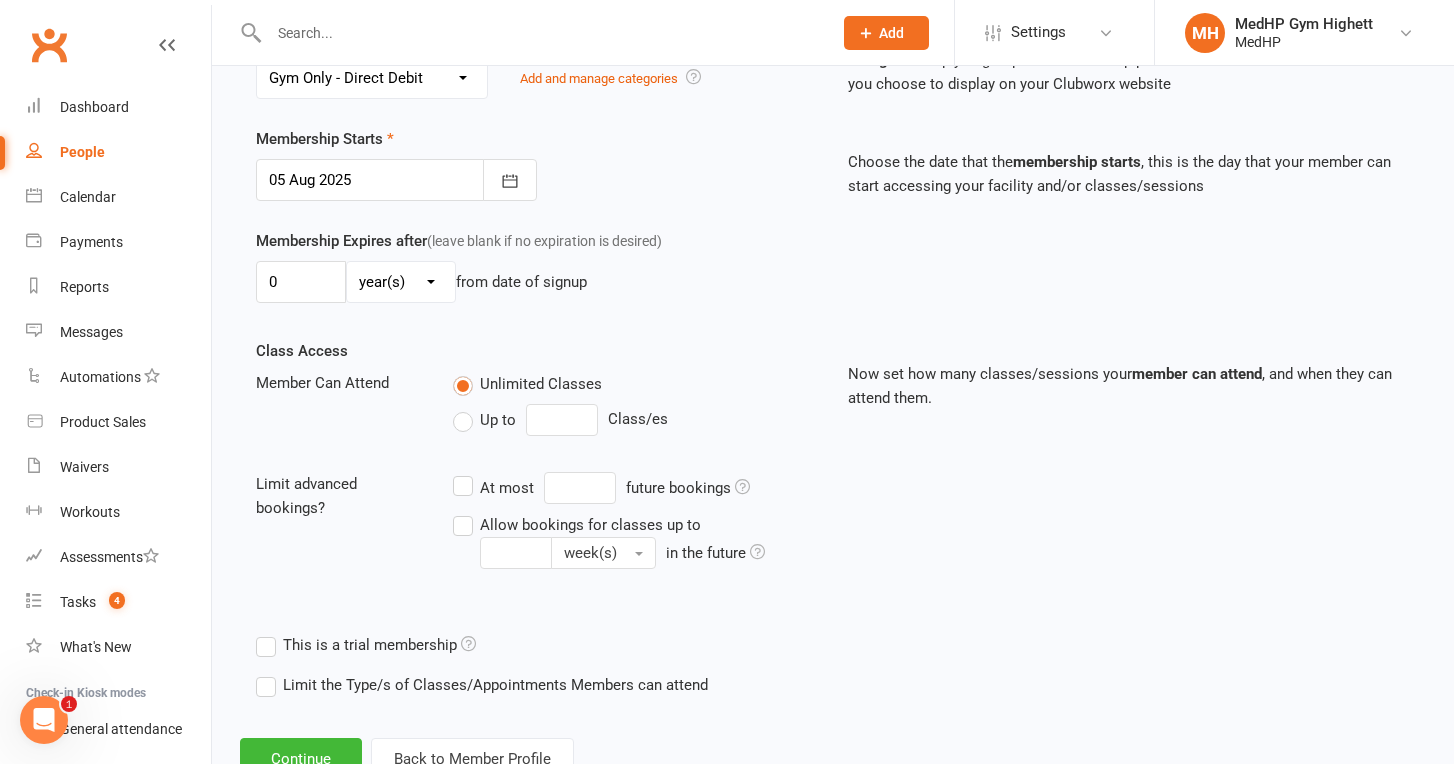 click on "Up to" at bounding box center [484, 420] 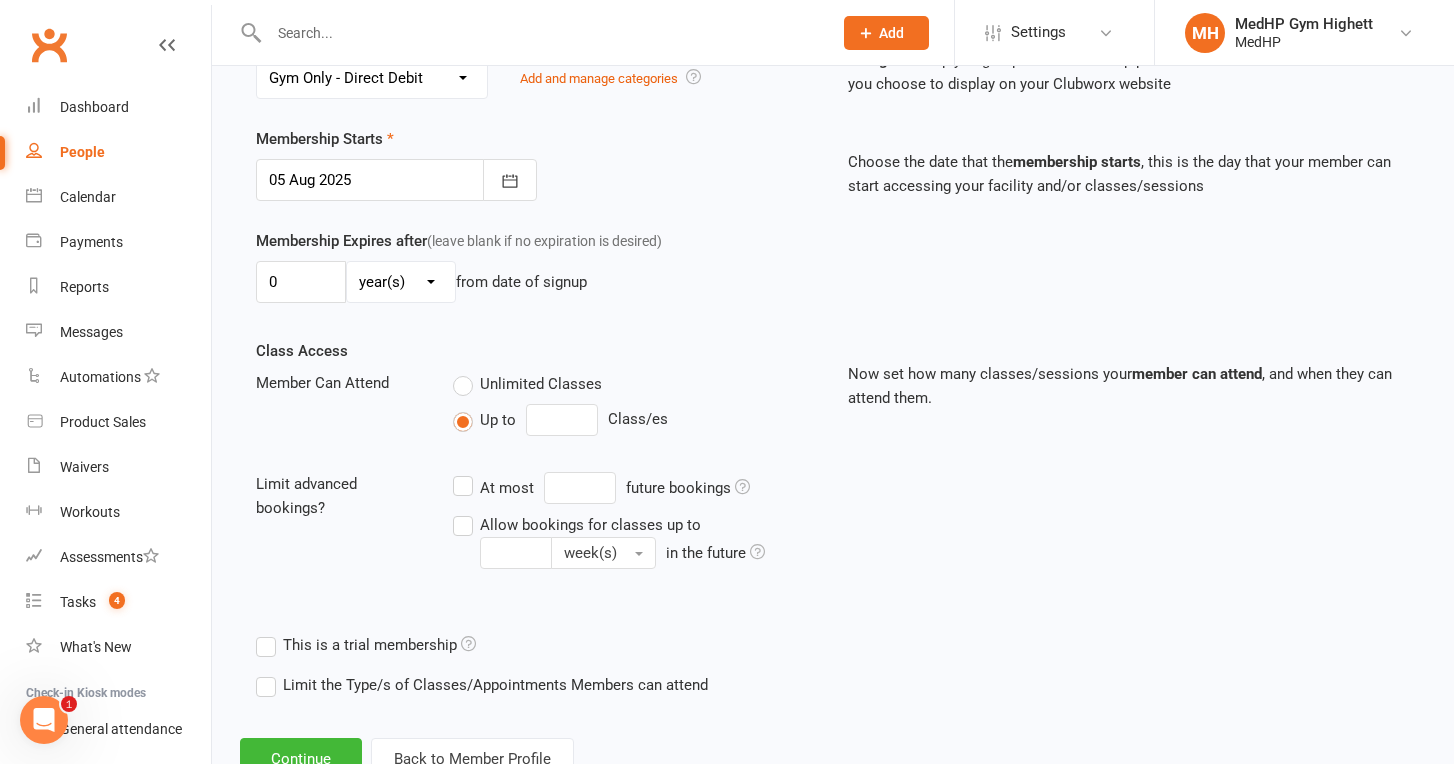 type on "0" 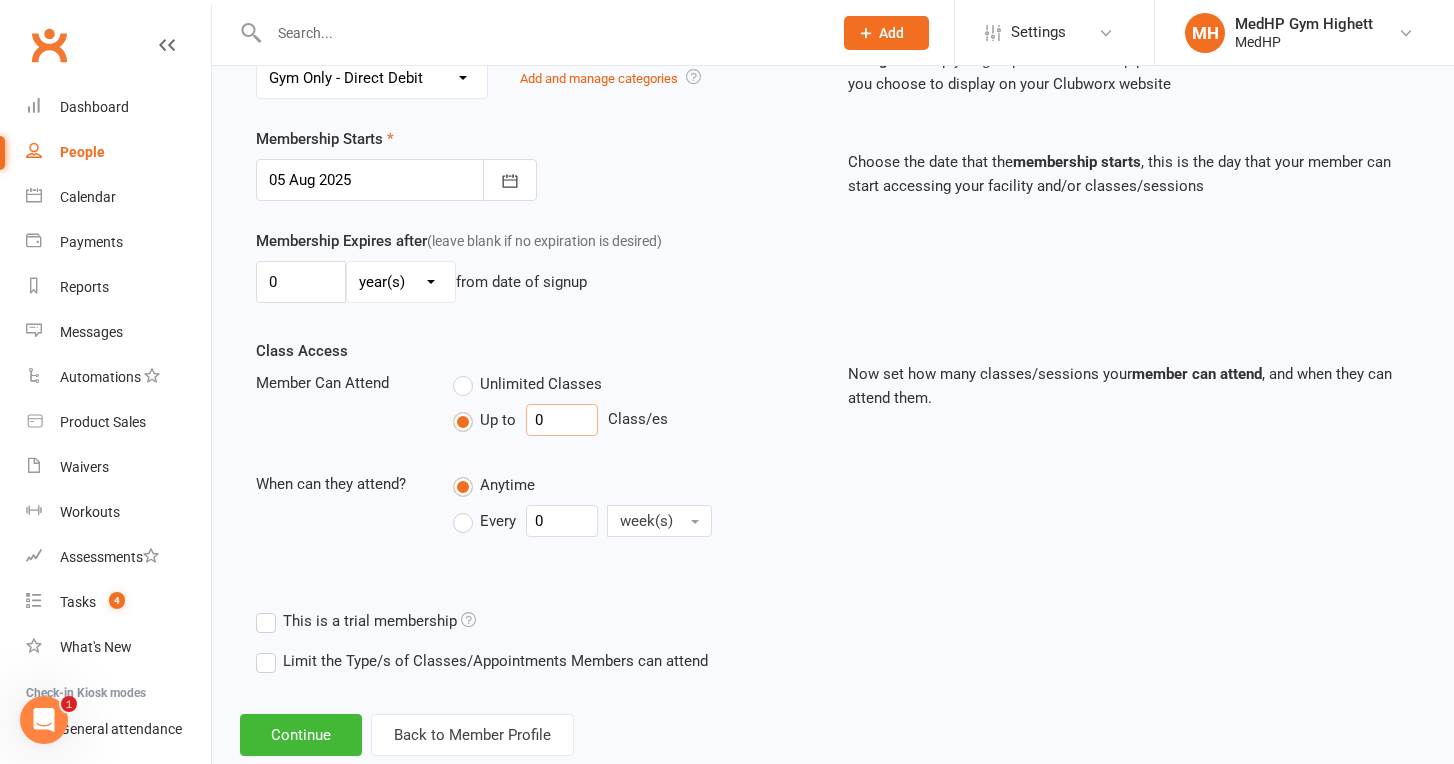 click on "0" at bounding box center (562, 420) 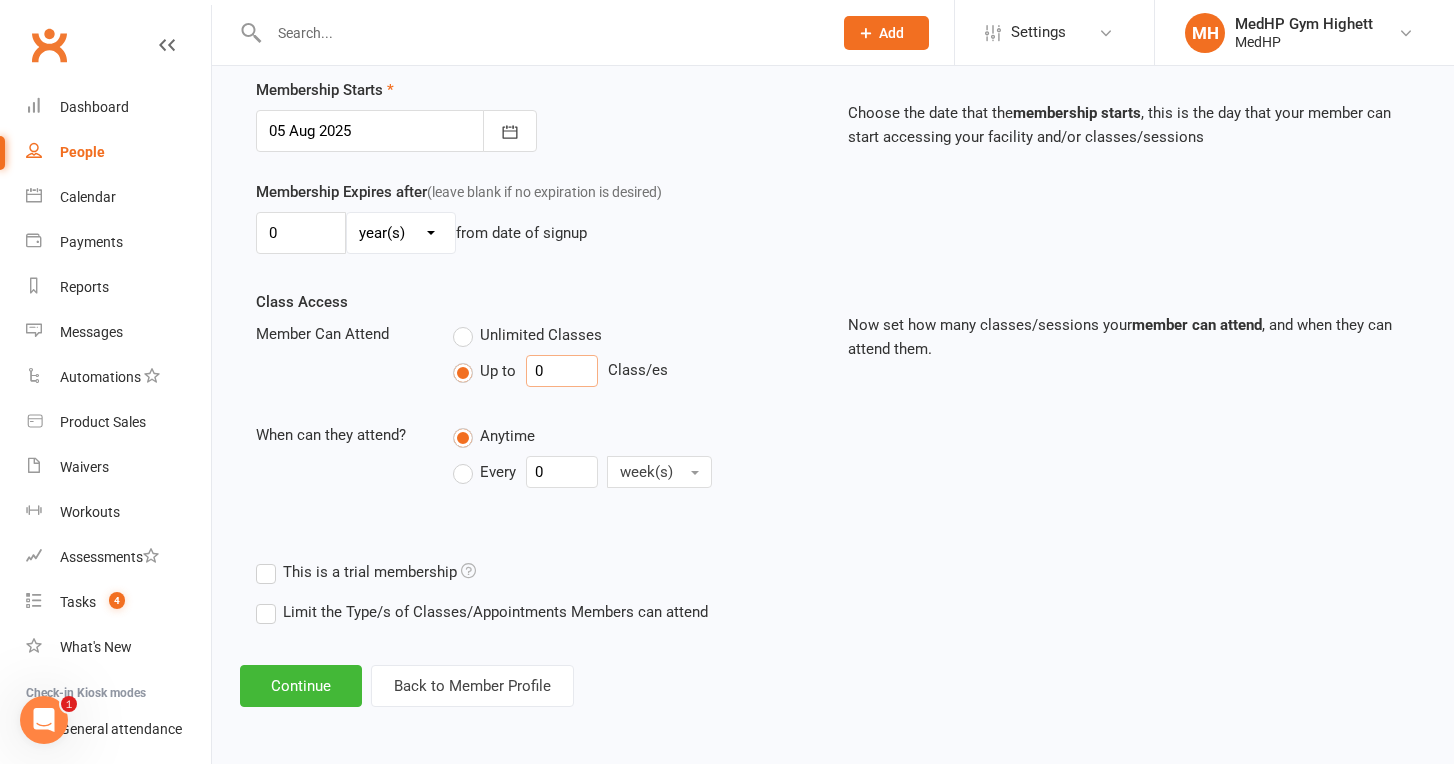 scroll, scrollTop: 499, scrollLeft: 0, axis: vertical 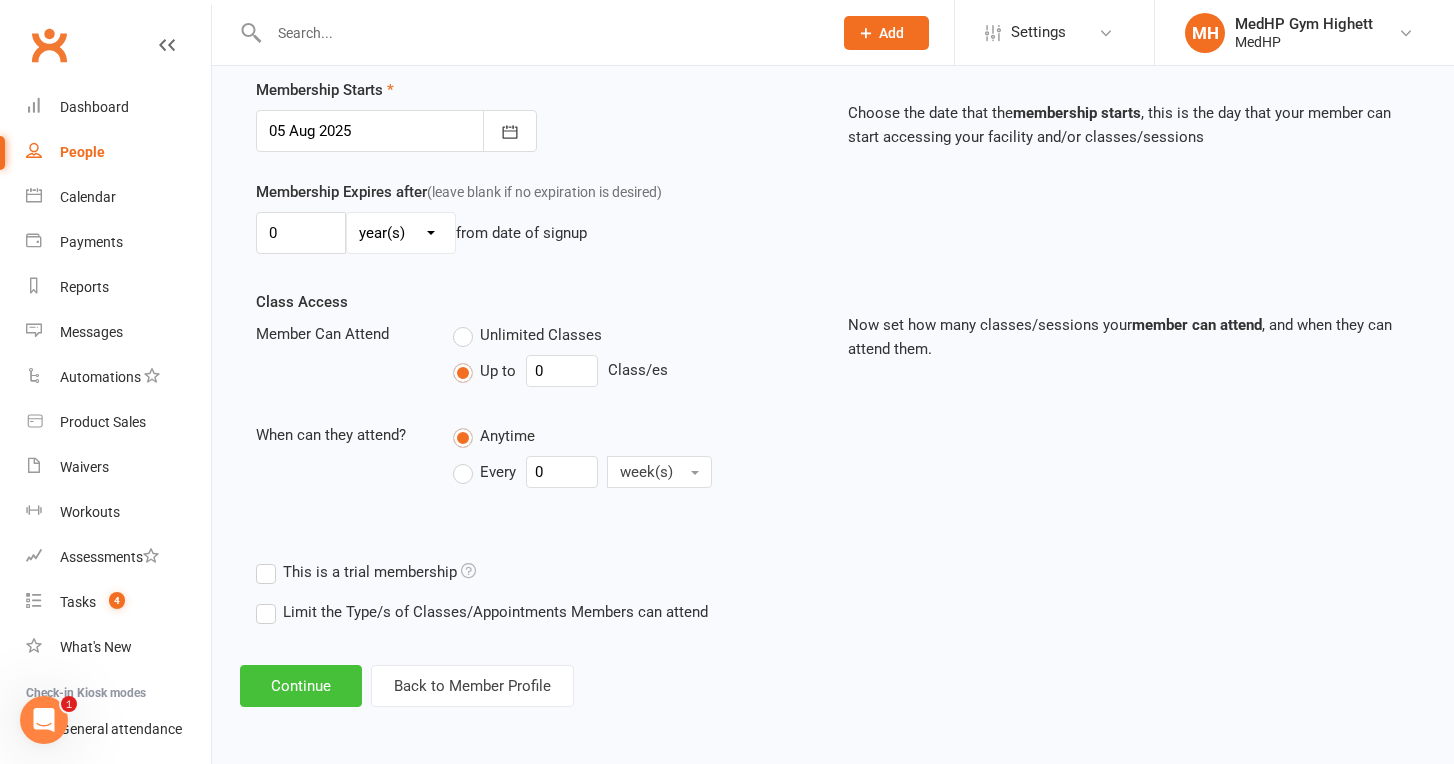 click on "Continue" at bounding box center (301, 686) 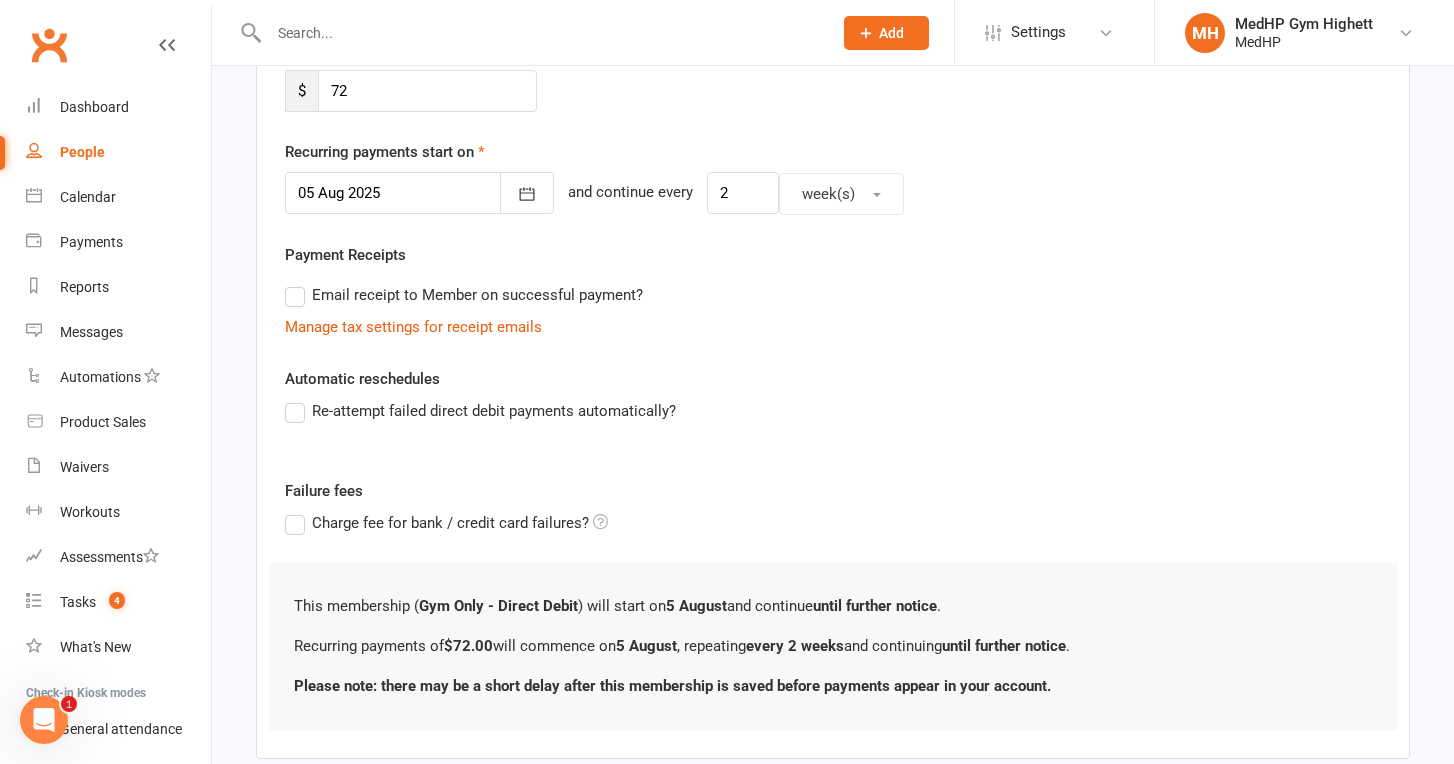 scroll, scrollTop: 421, scrollLeft: 0, axis: vertical 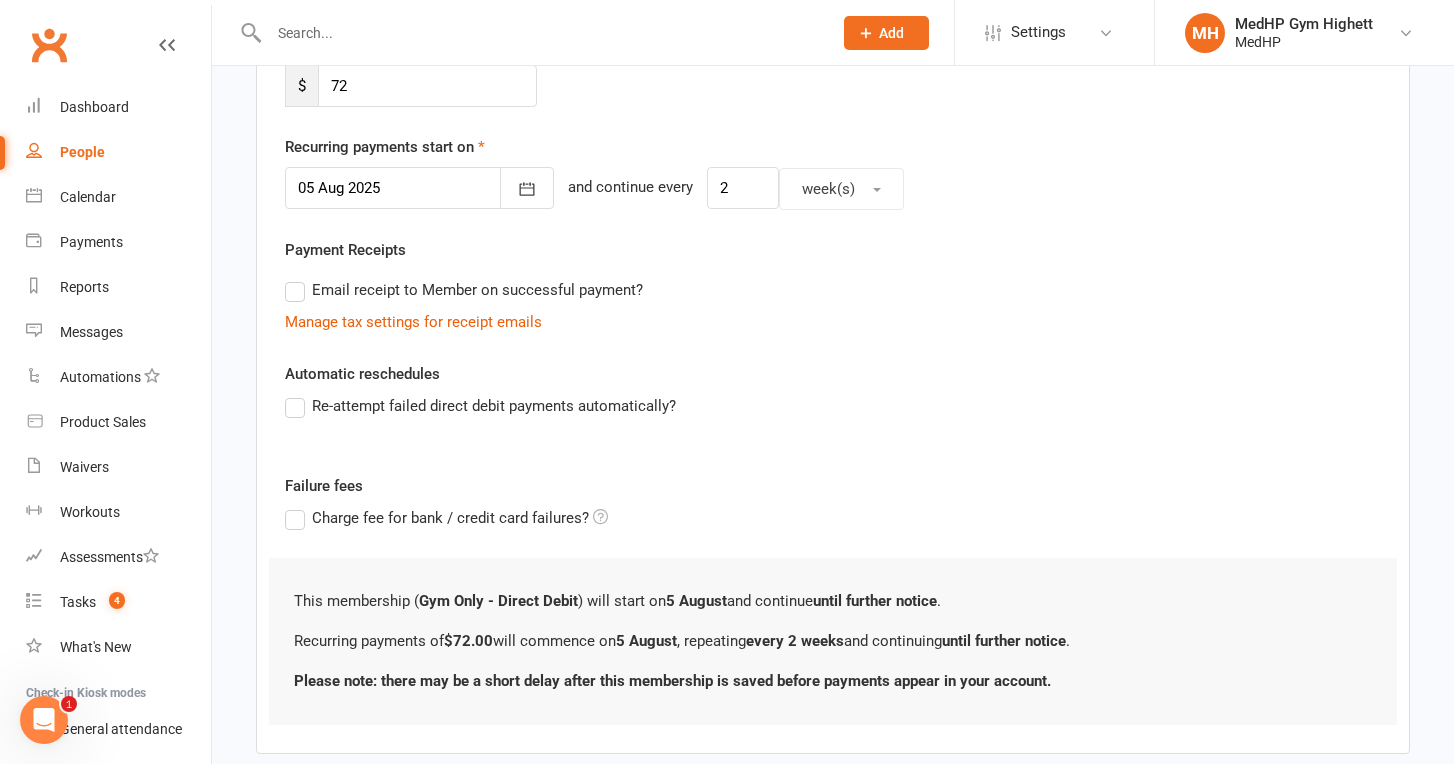 click on "Email receipt to Member on successful payment?" at bounding box center [464, 290] 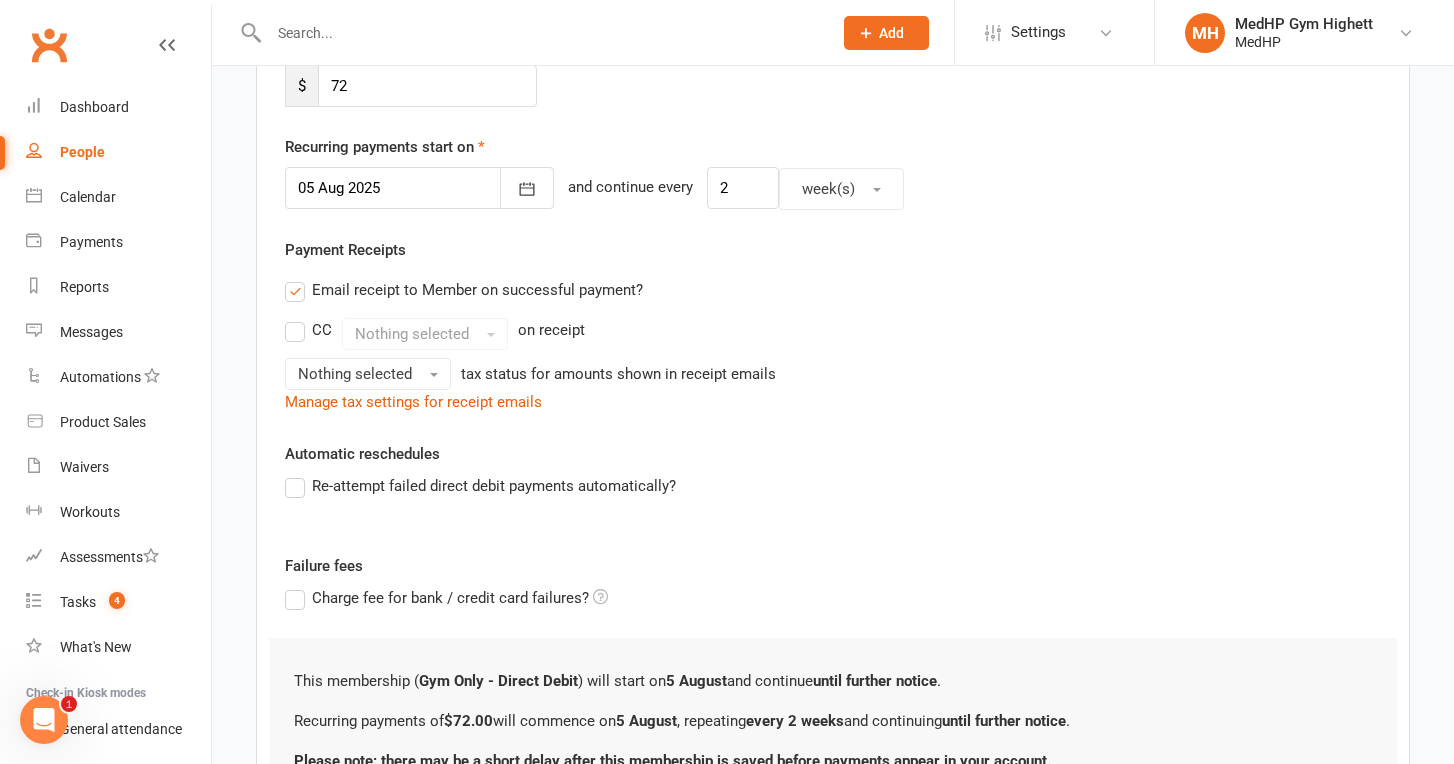 click on "Email receipt to Member on successful payment?" at bounding box center (464, 290) 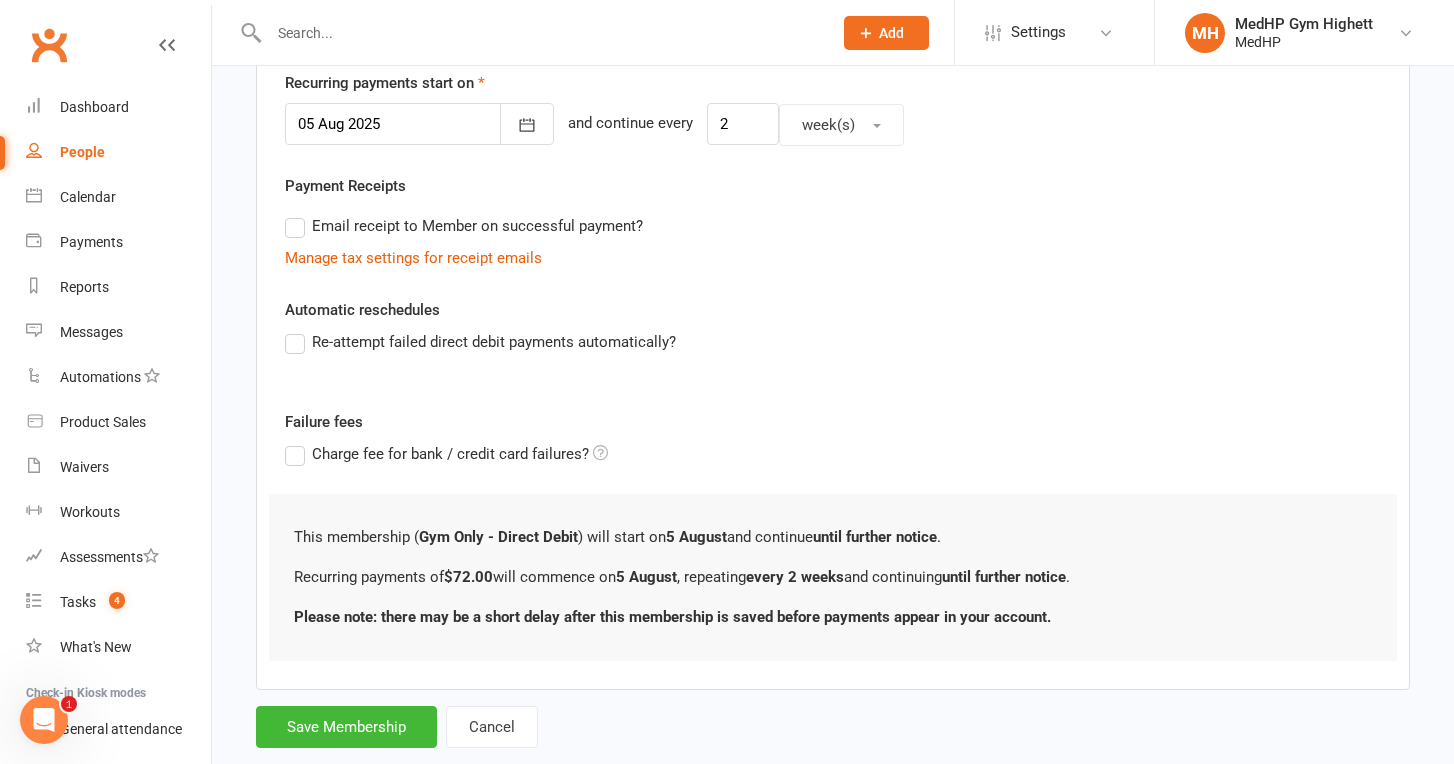 scroll, scrollTop: 507, scrollLeft: 0, axis: vertical 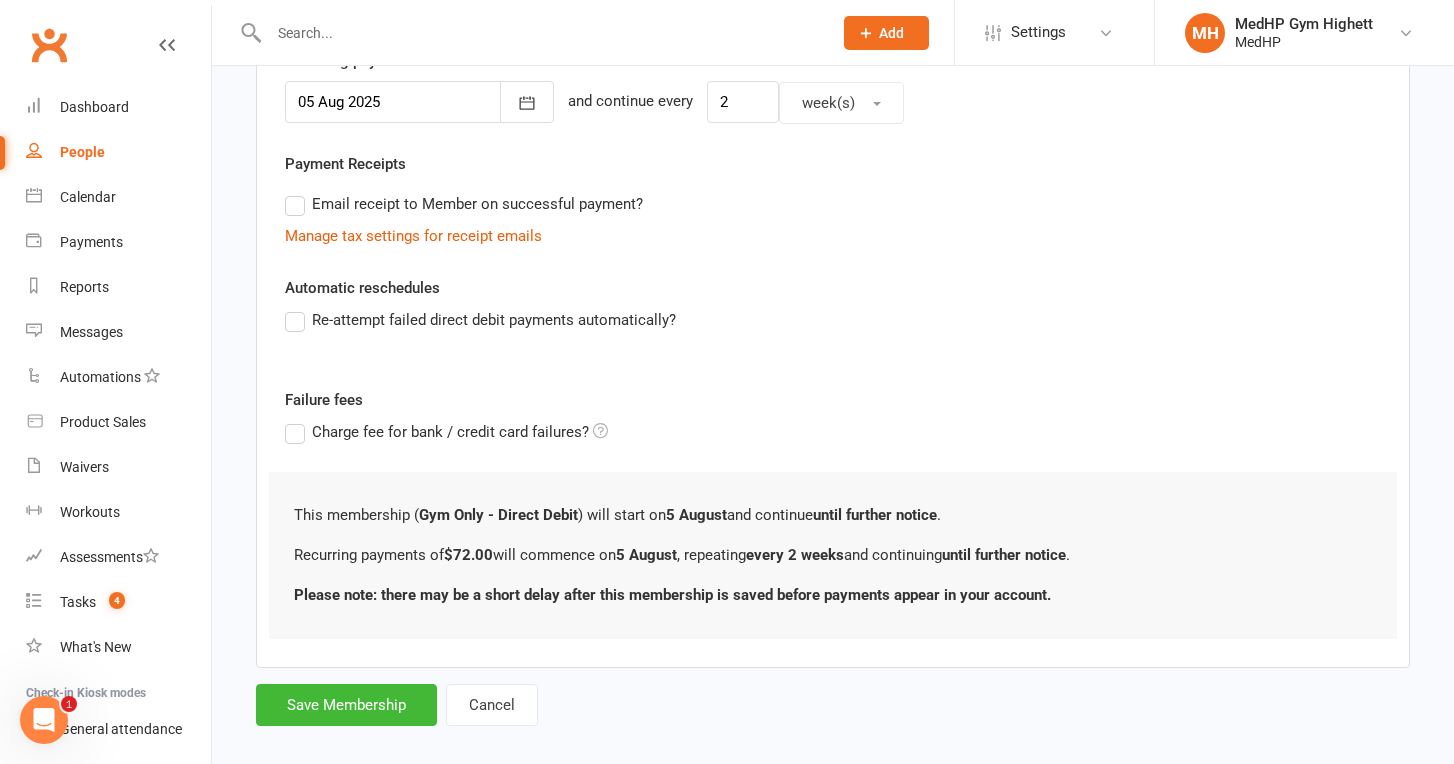 click on "Re-attempt failed direct debit payments automatically?" at bounding box center [480, 320] 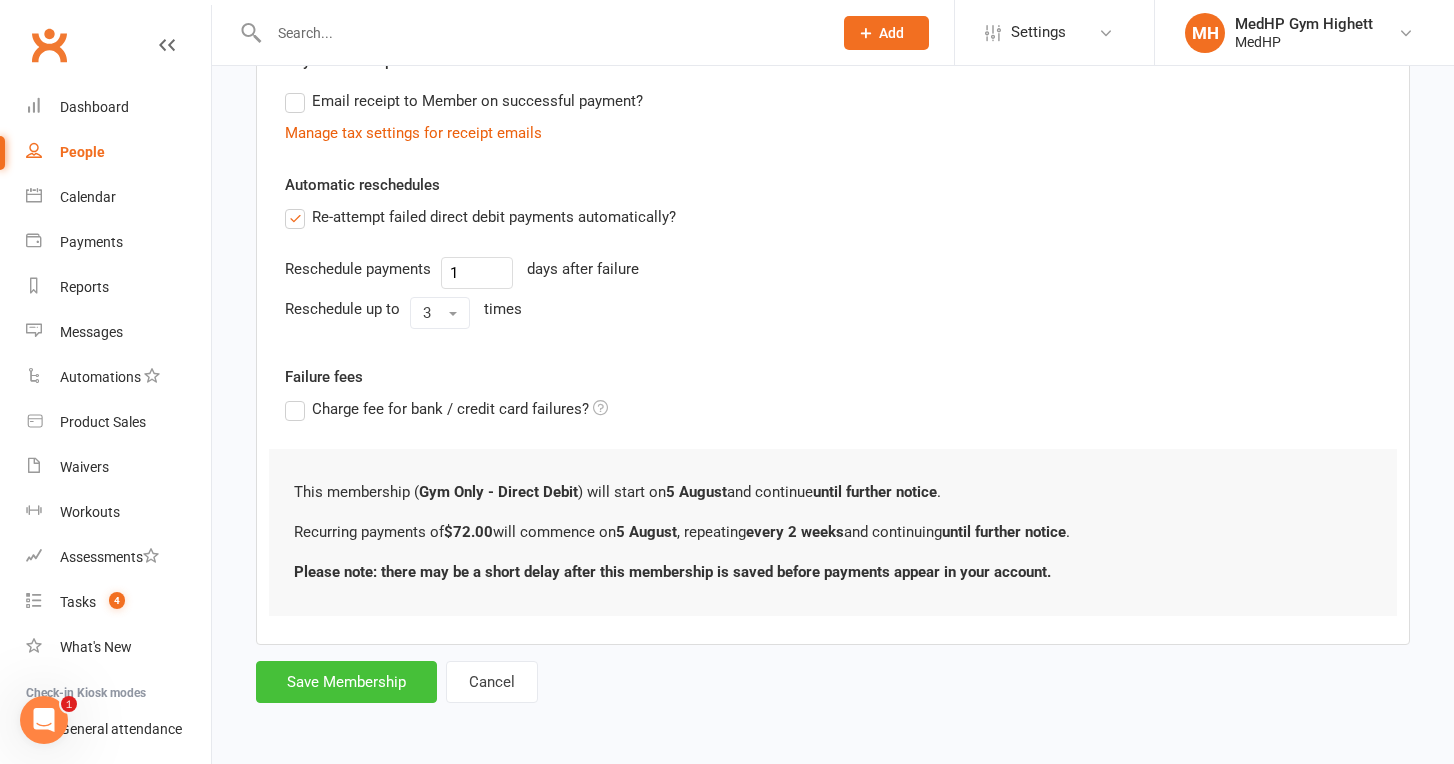 scroll, scrollTop: 626, scrollLeft: 0, axis: vertical 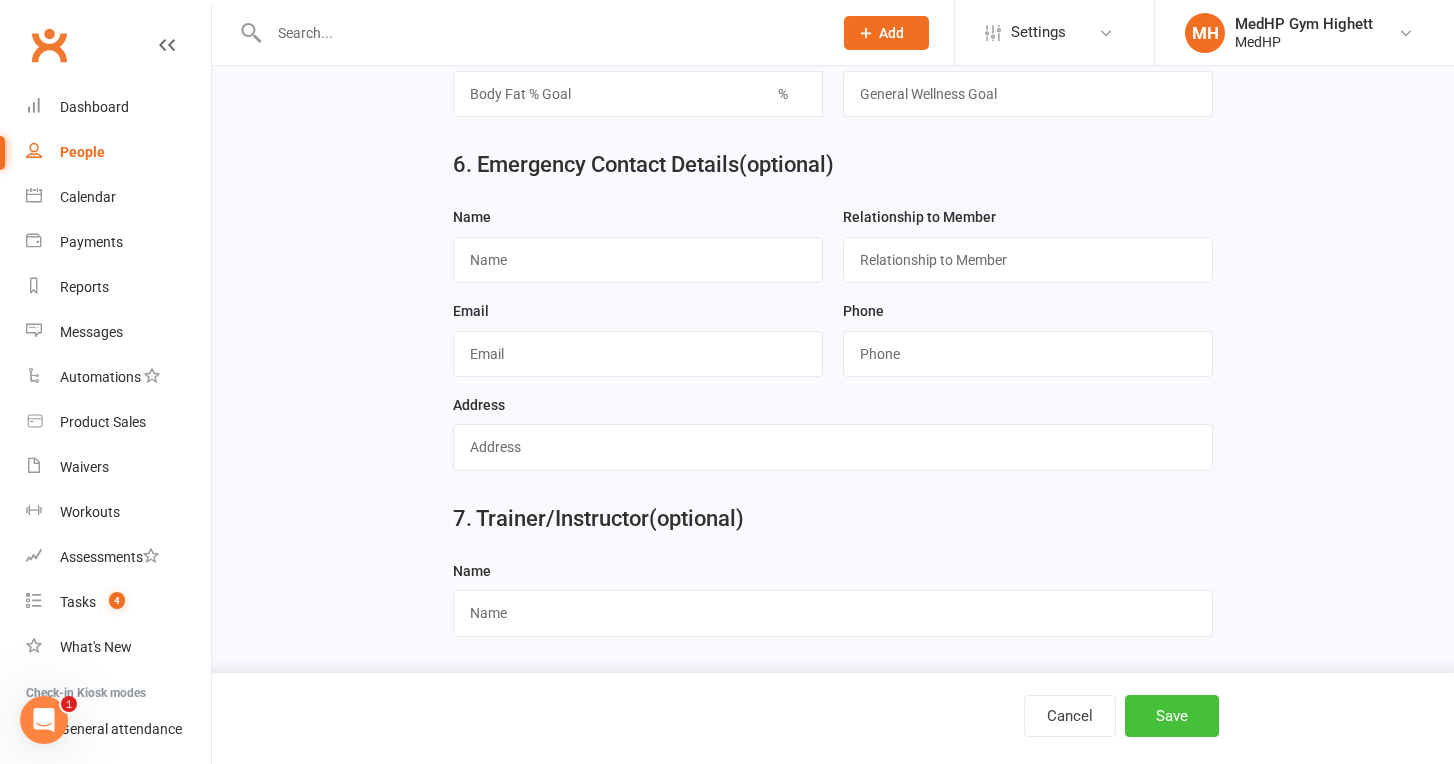 click on "Save" at bounding box center [1172, 716] 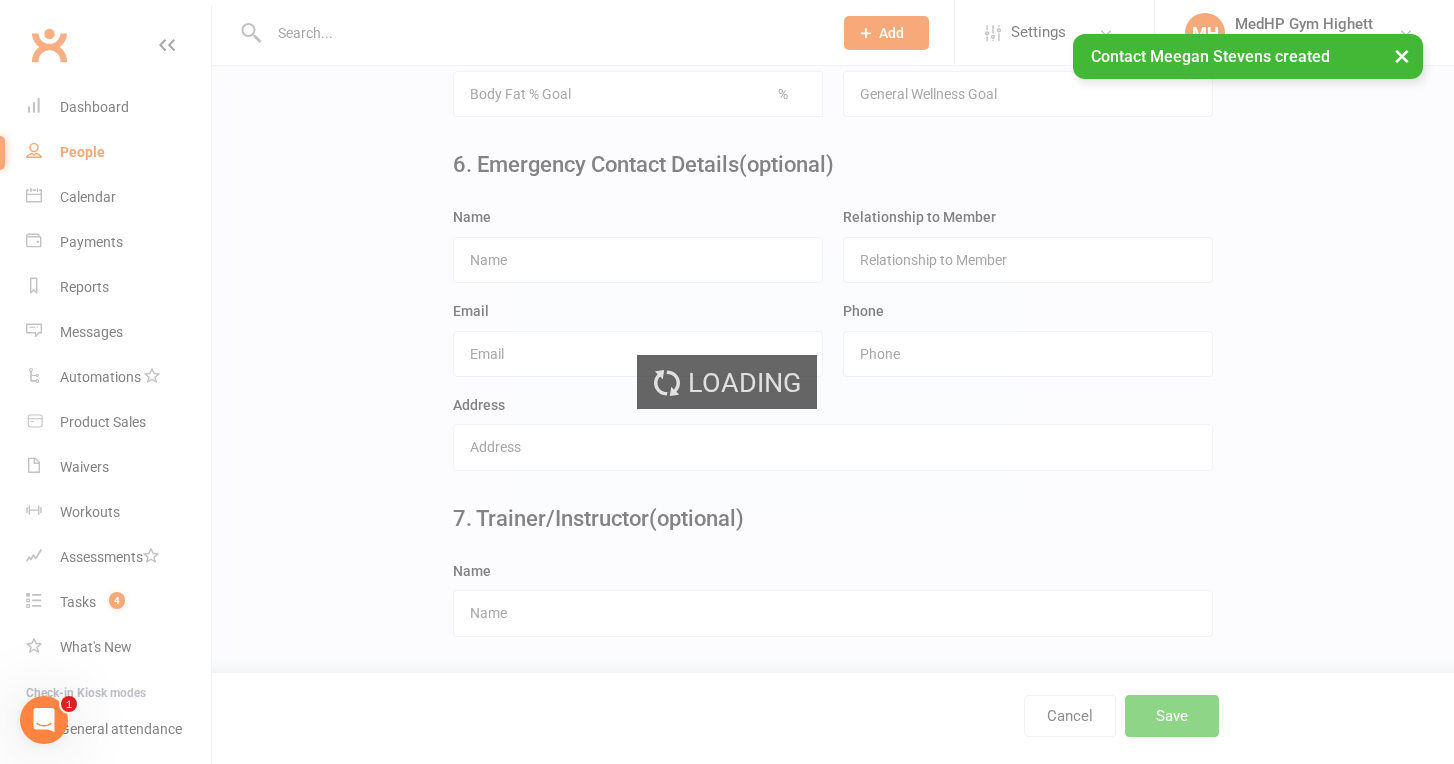 scroll, scrollTop: 0, scrollLeft: 0, axis: both 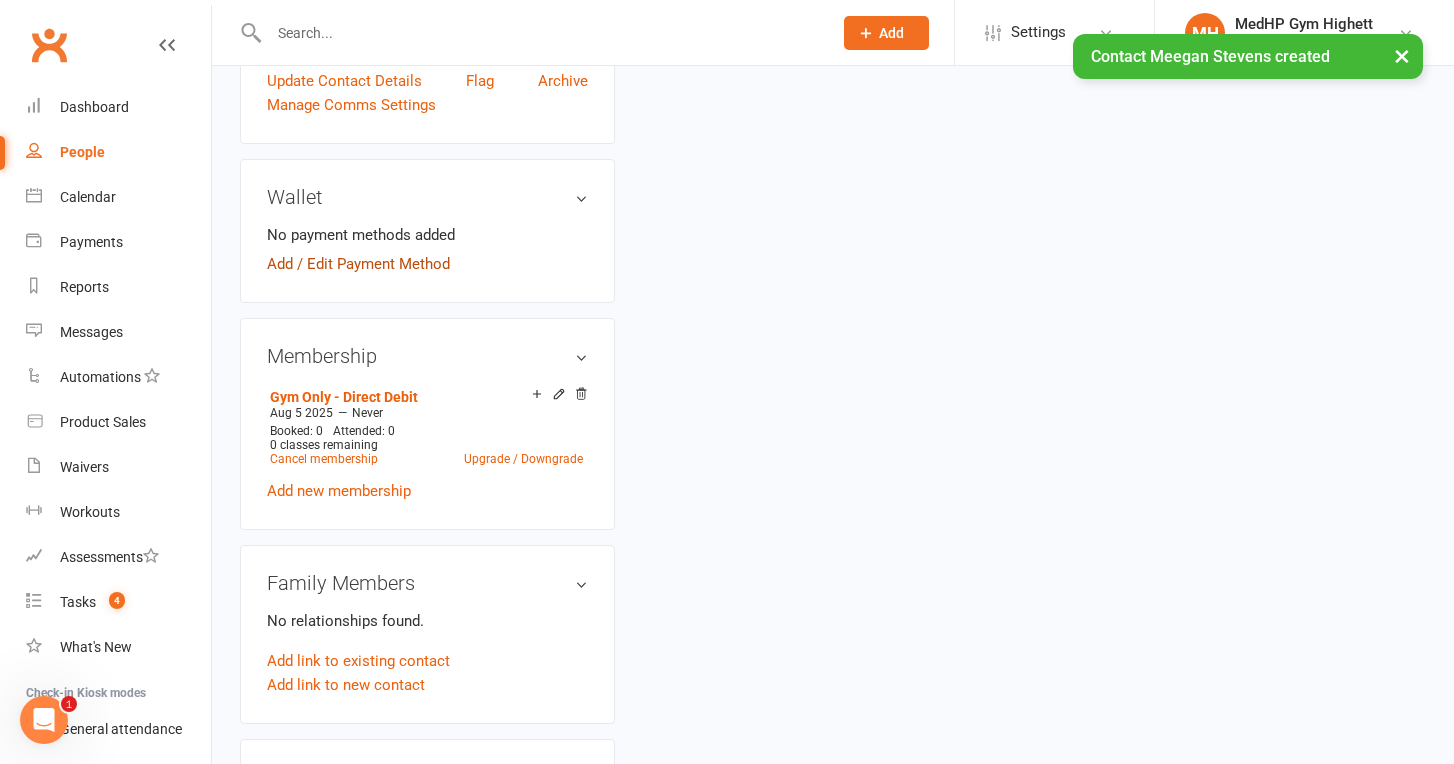 click on "Add / Edit Payment Method" at bounding box center [358, 264] 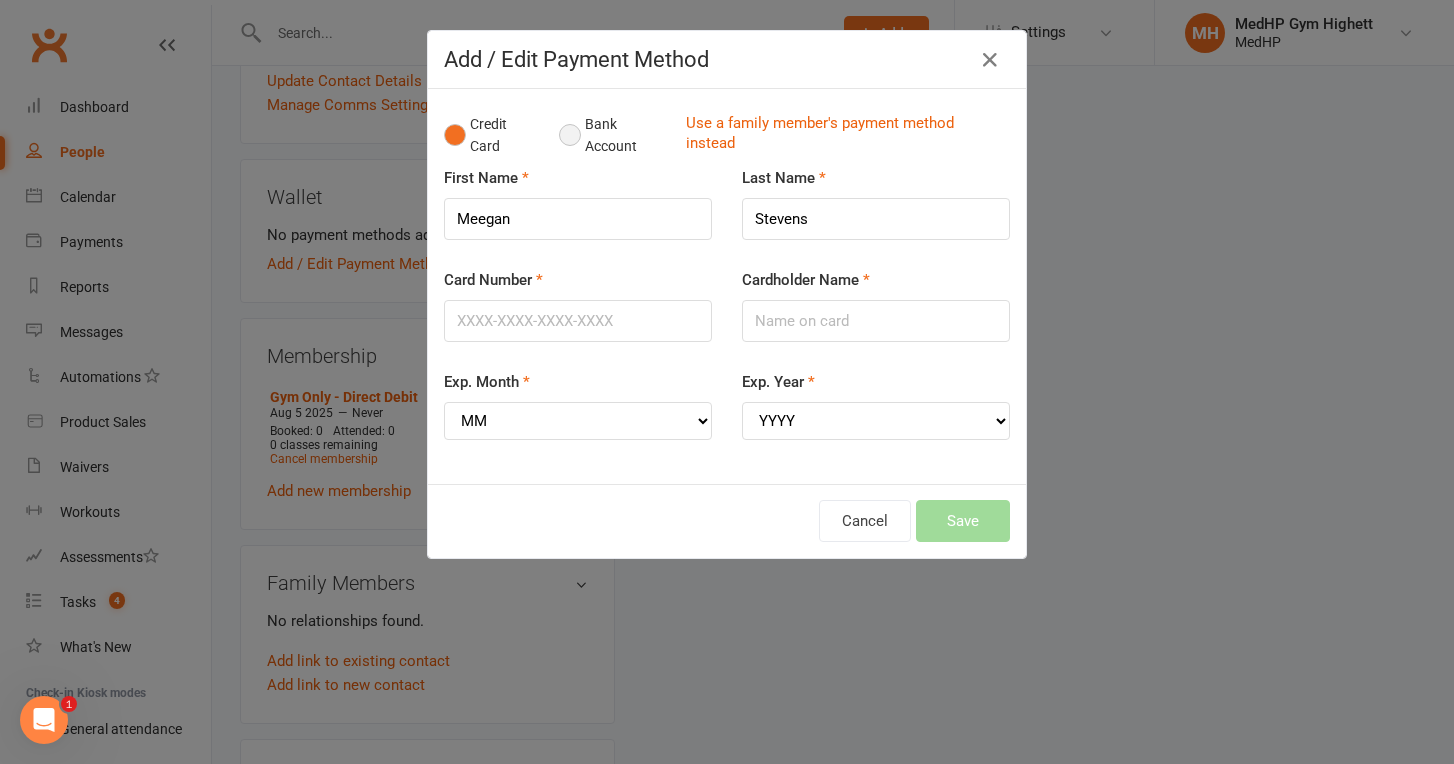 click on "Bank Account" at bounding box center [614, 135] 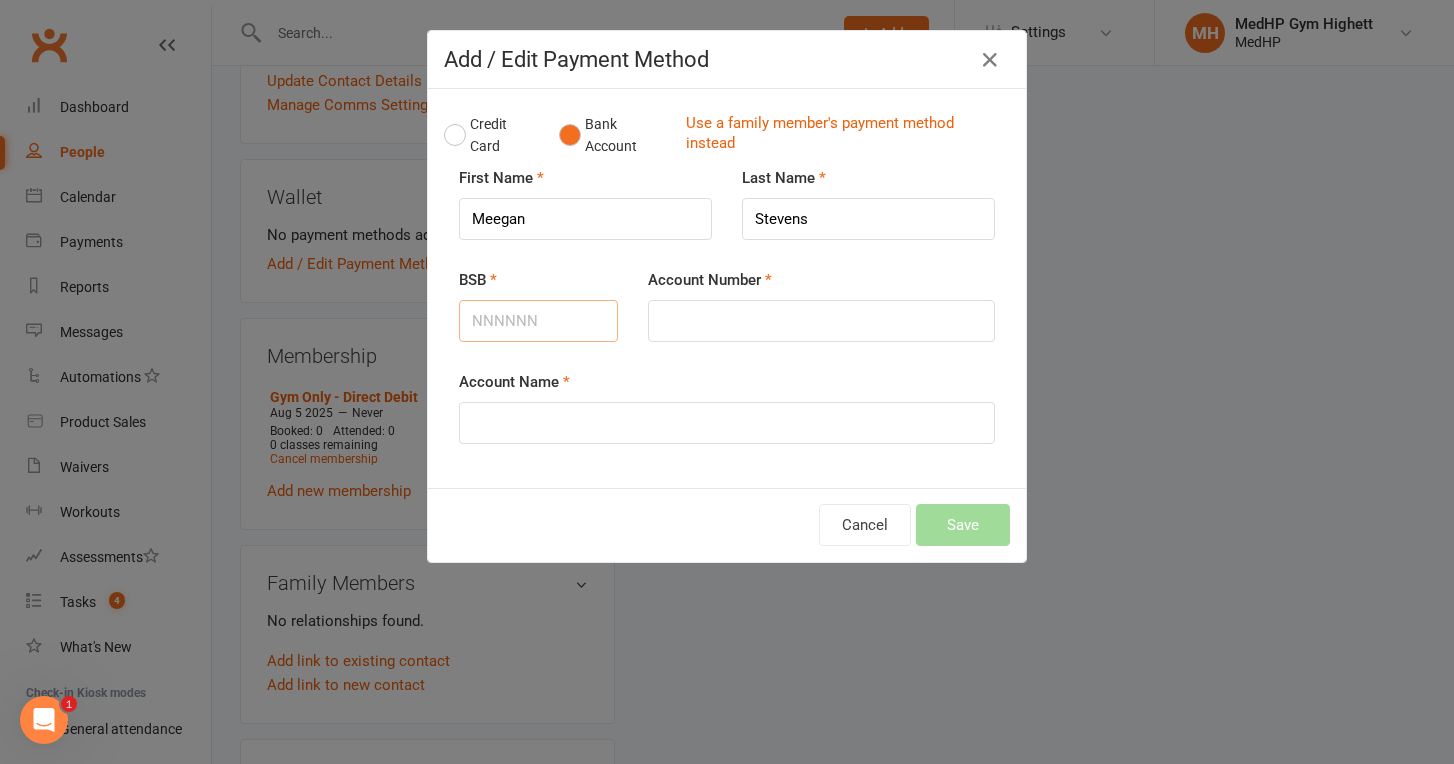 click on "BSB" at bounding box center [538, 321] 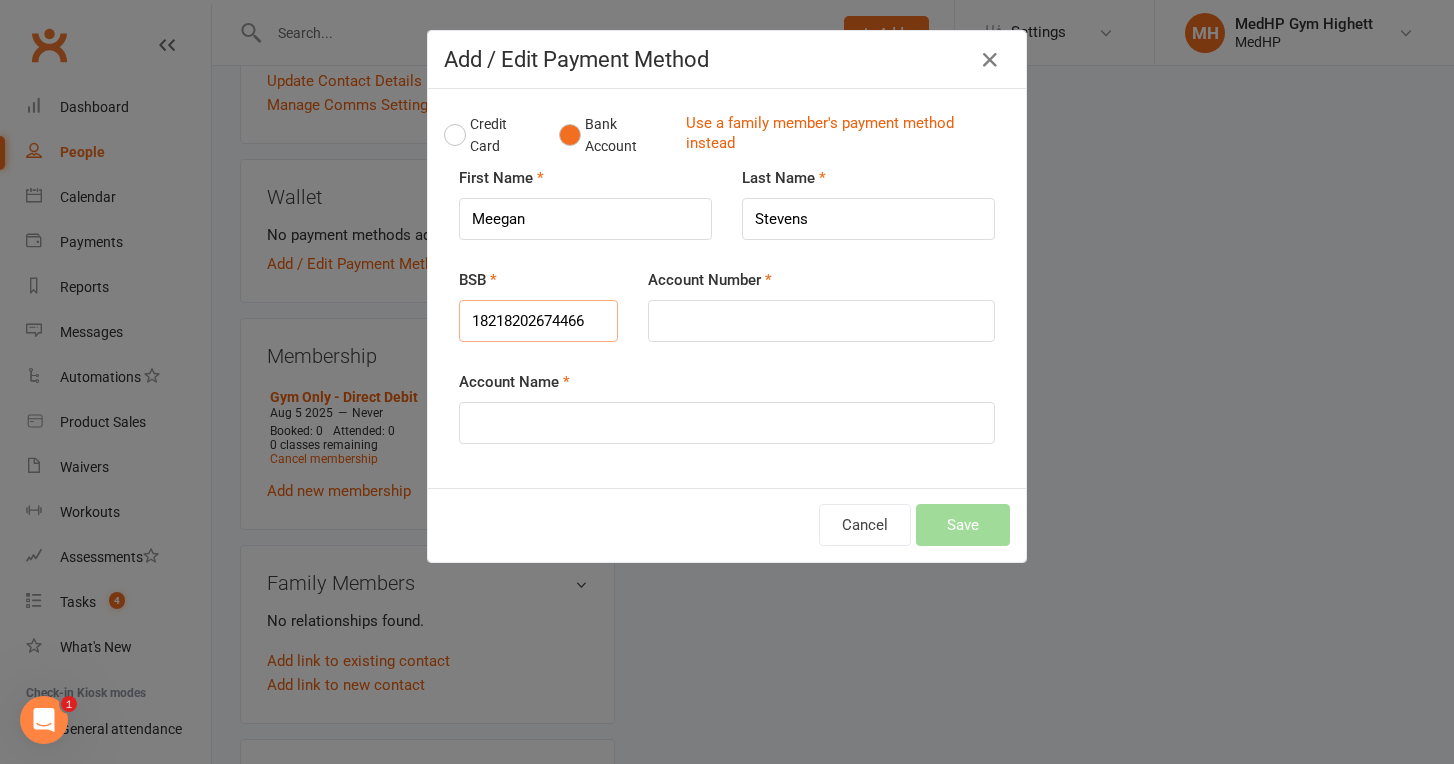 type on "[ACCOUNT NUMBER]" 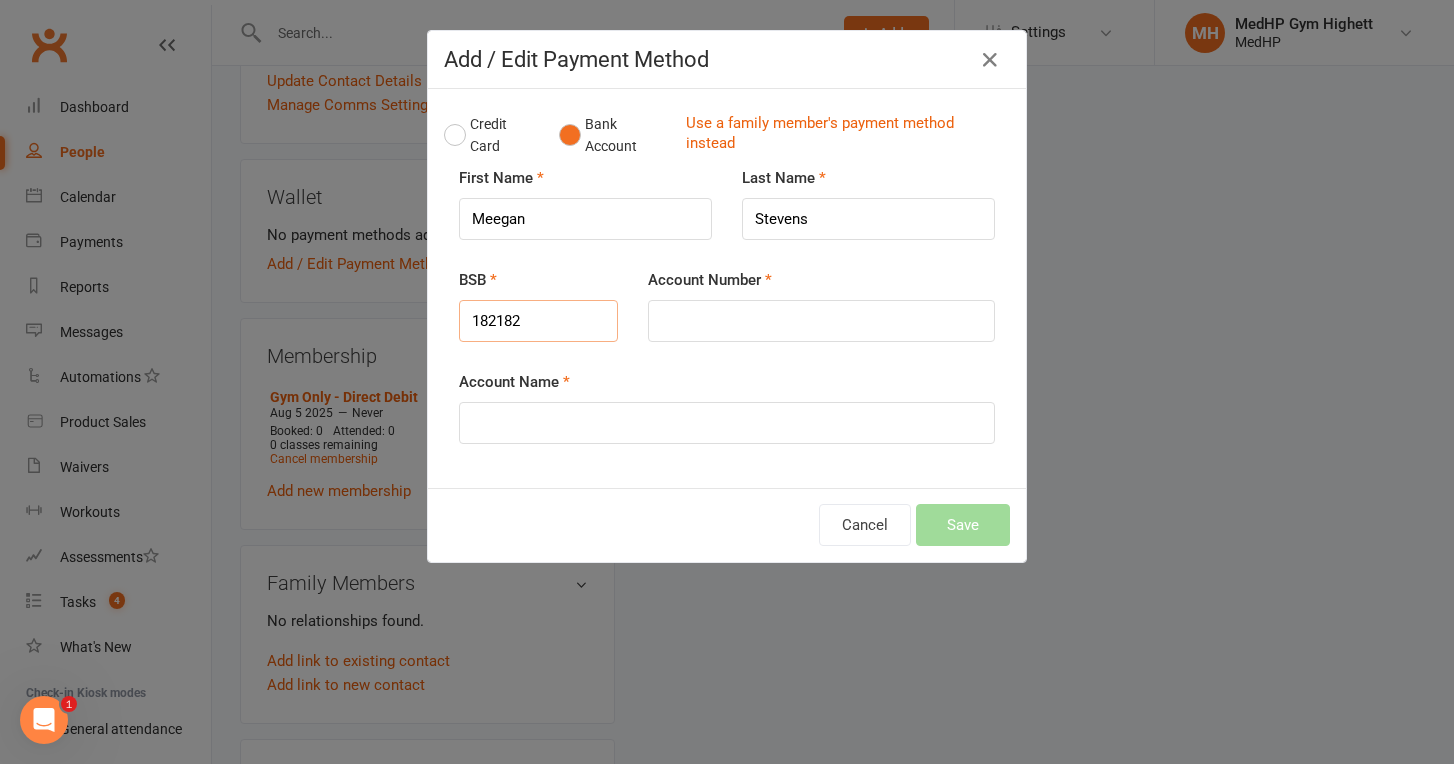 type on "182182" 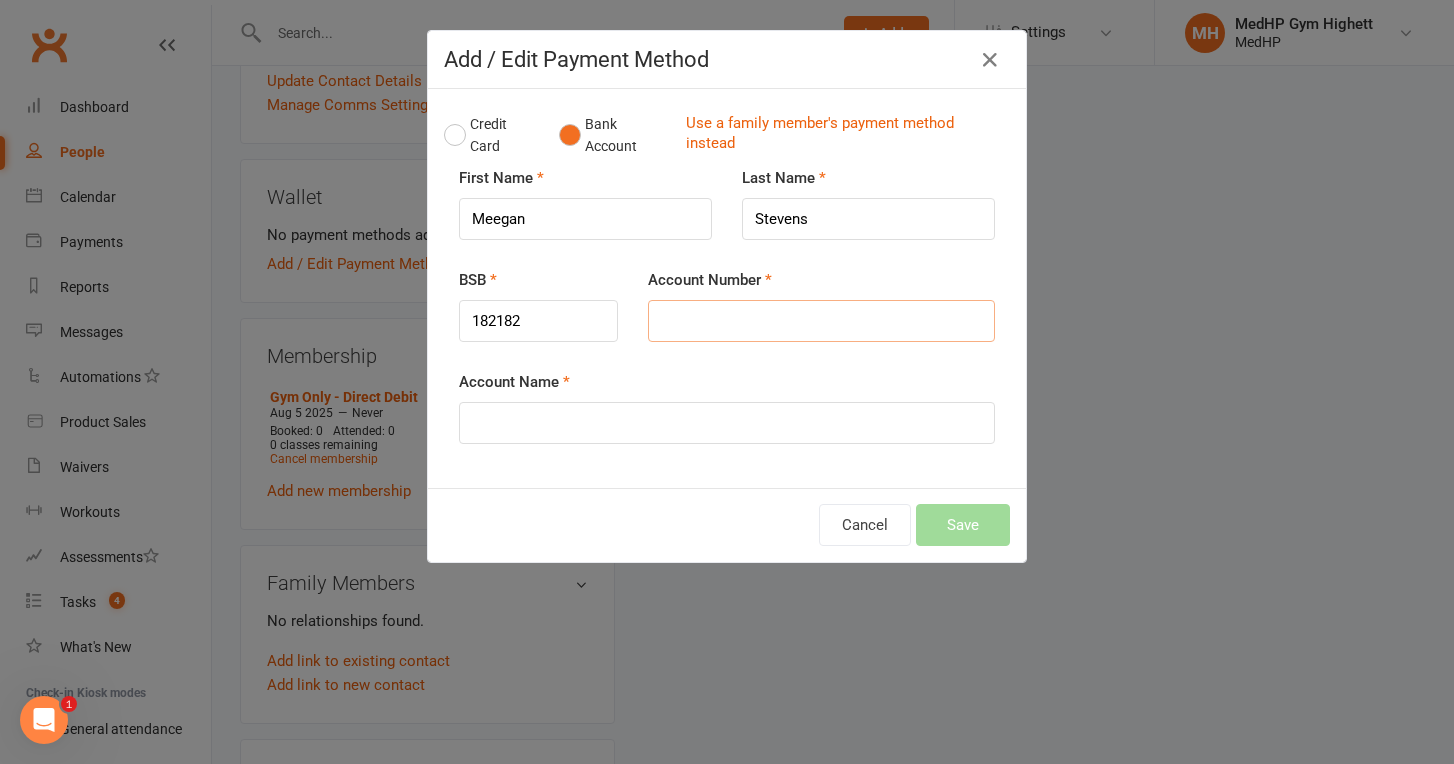 click on "Account Number" at bounding box center (821, 321) 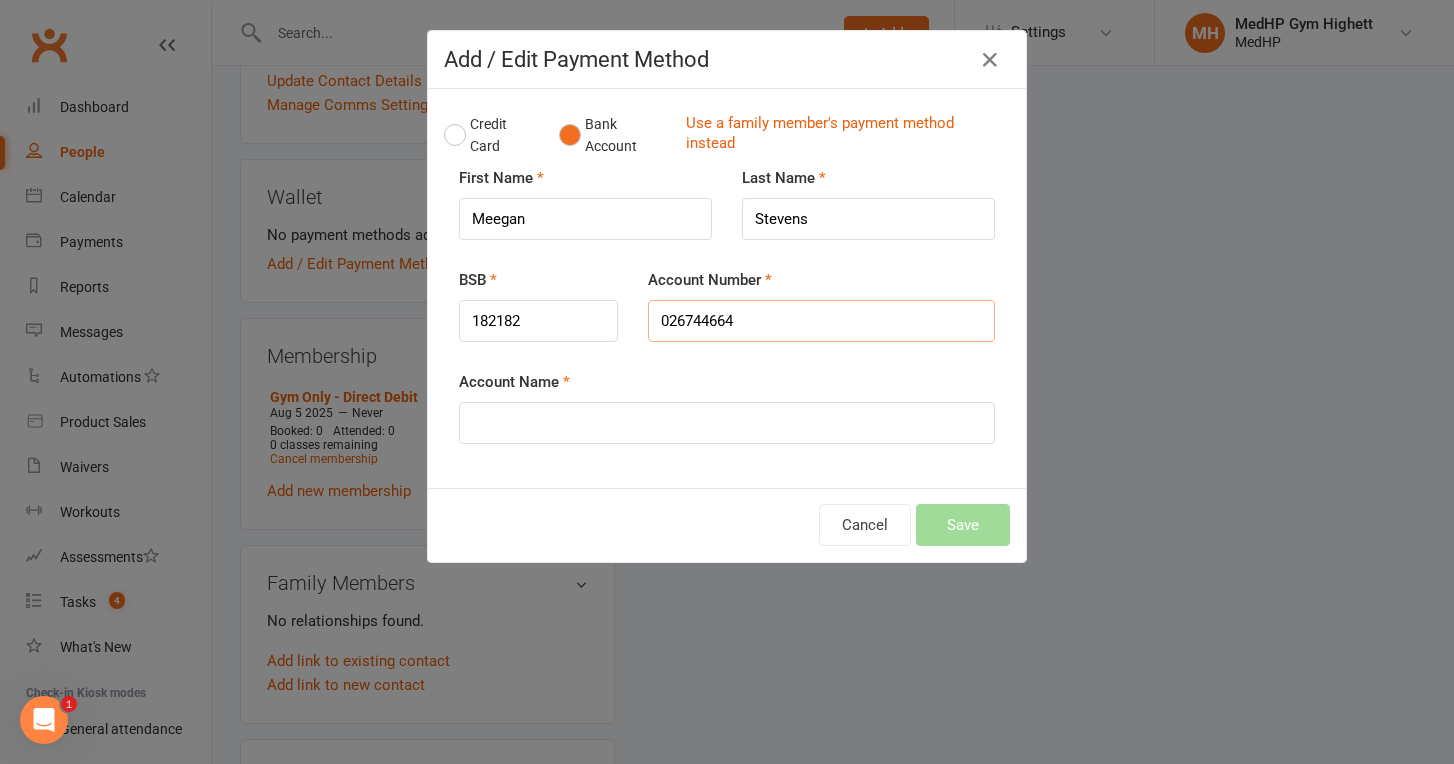 type on "026744664" 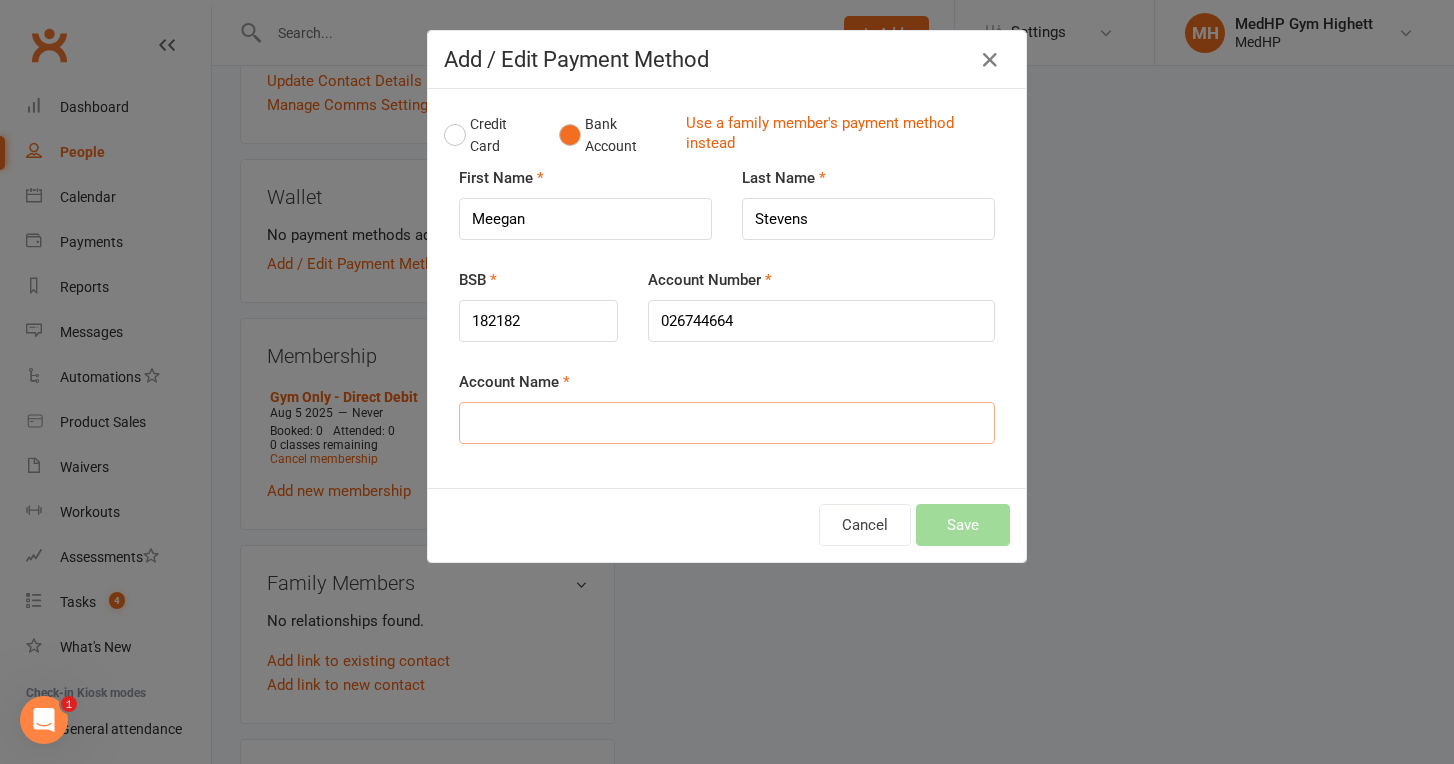 click on "Account Name" at bounding box center [727, 423] 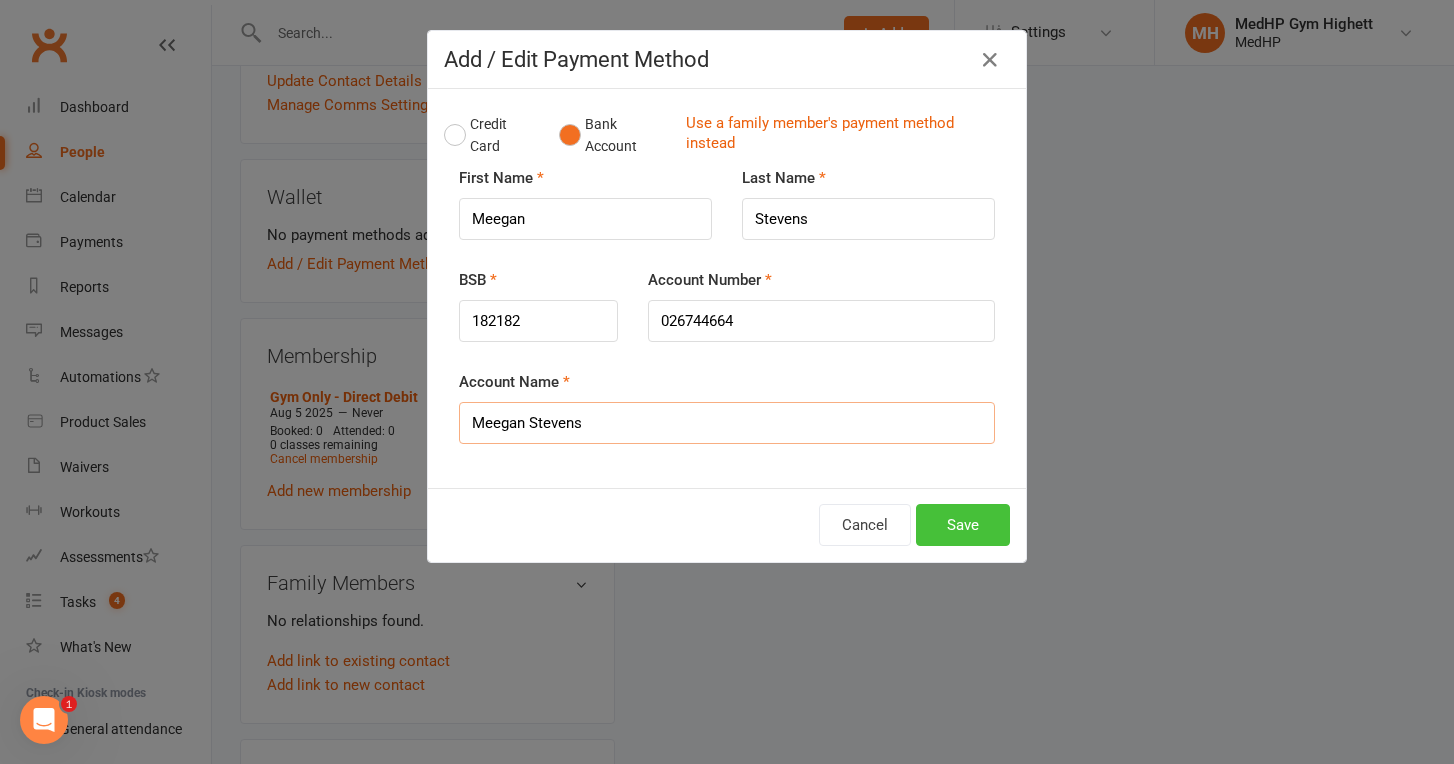 type on "Meegan Stevens" 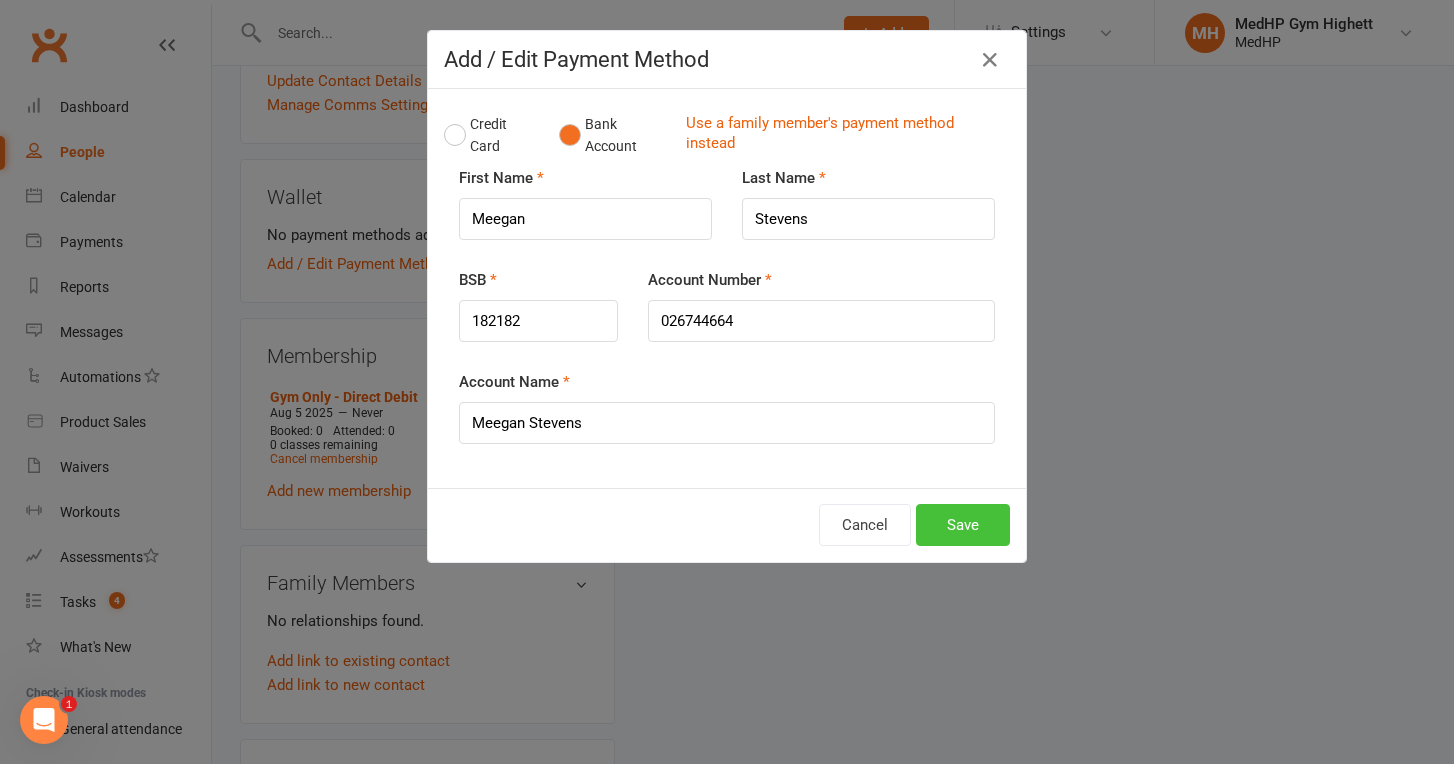 click on "Save" at bounding box center [963, 525] 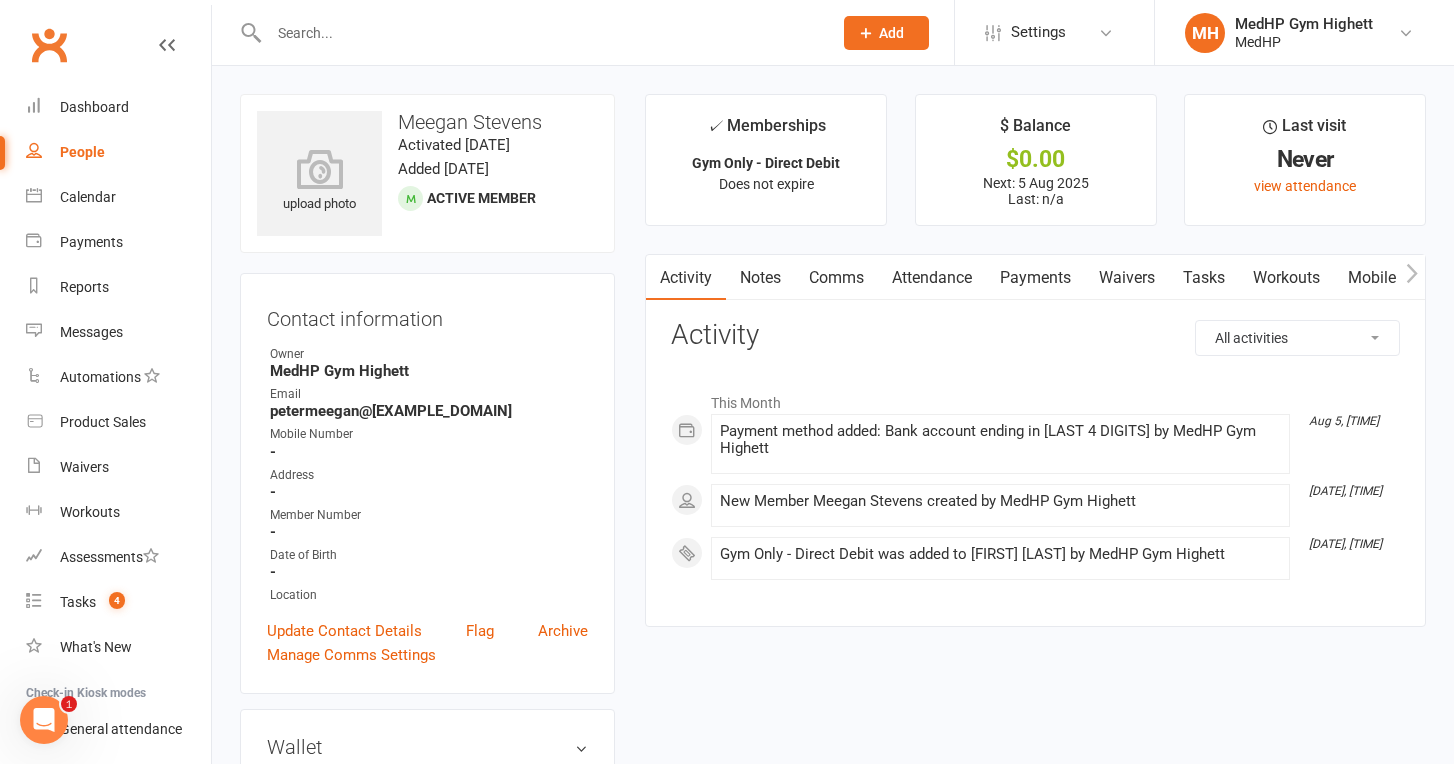 scroll, scrollTop: 0, scrollLeft: 0, axis: both 